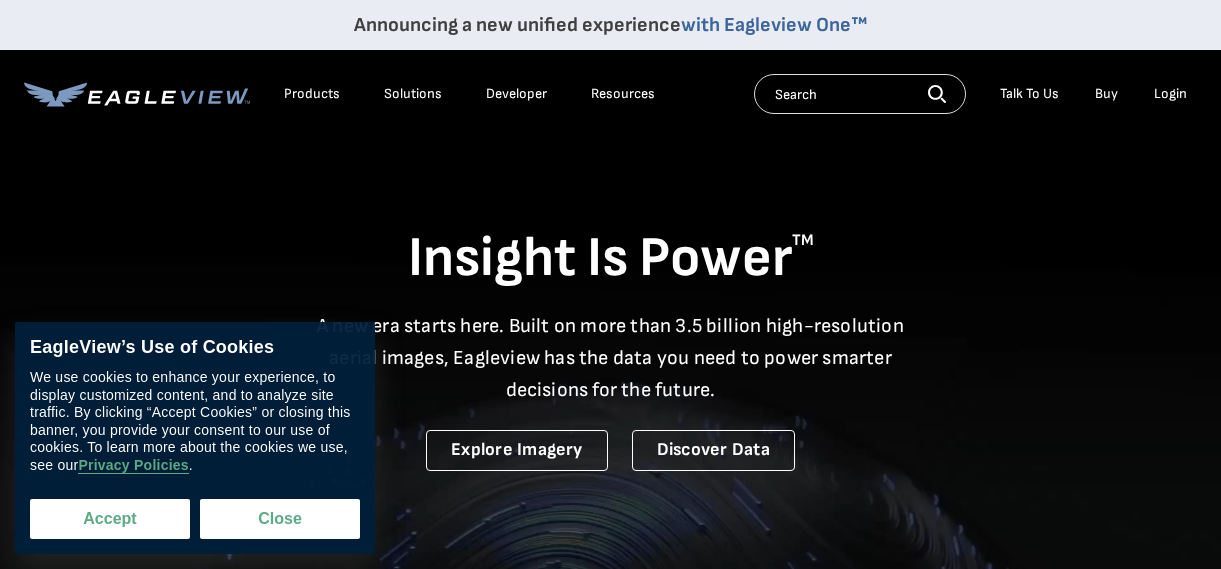 scroll, scrollTop: 0, scrollLeft: 0, axis: both 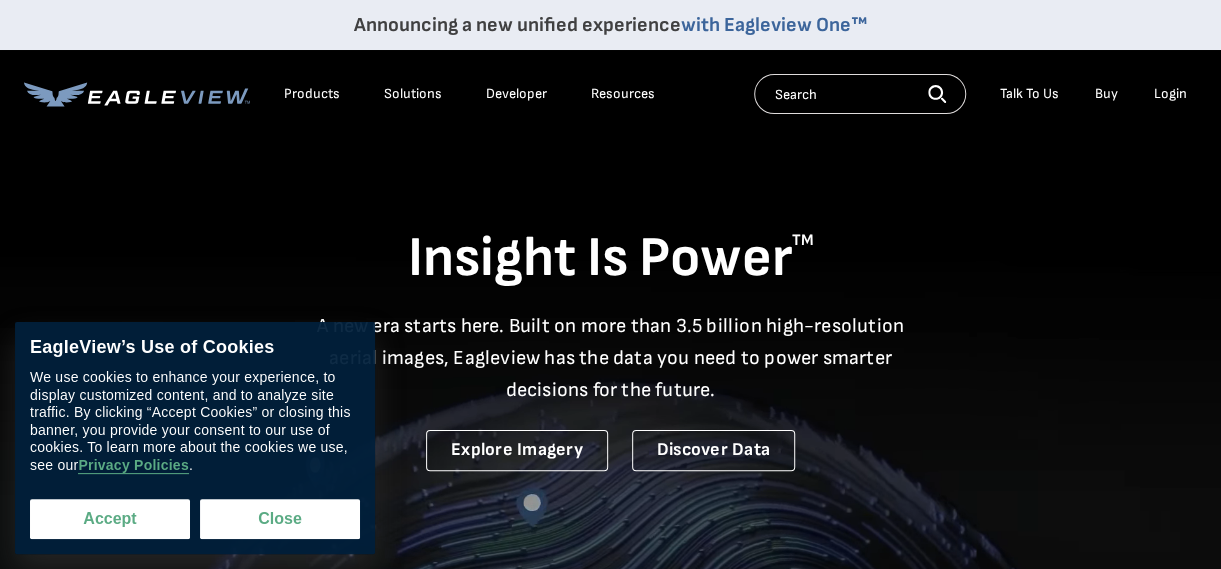 click on "Accept" at bounding box center (110, 519) 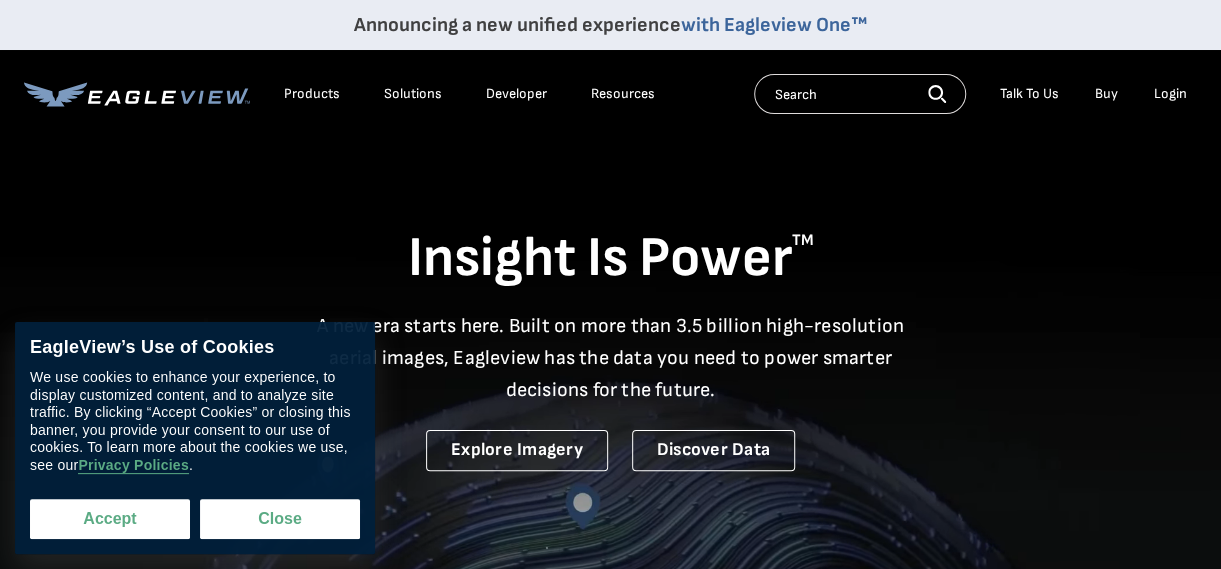 checkbox on "true" 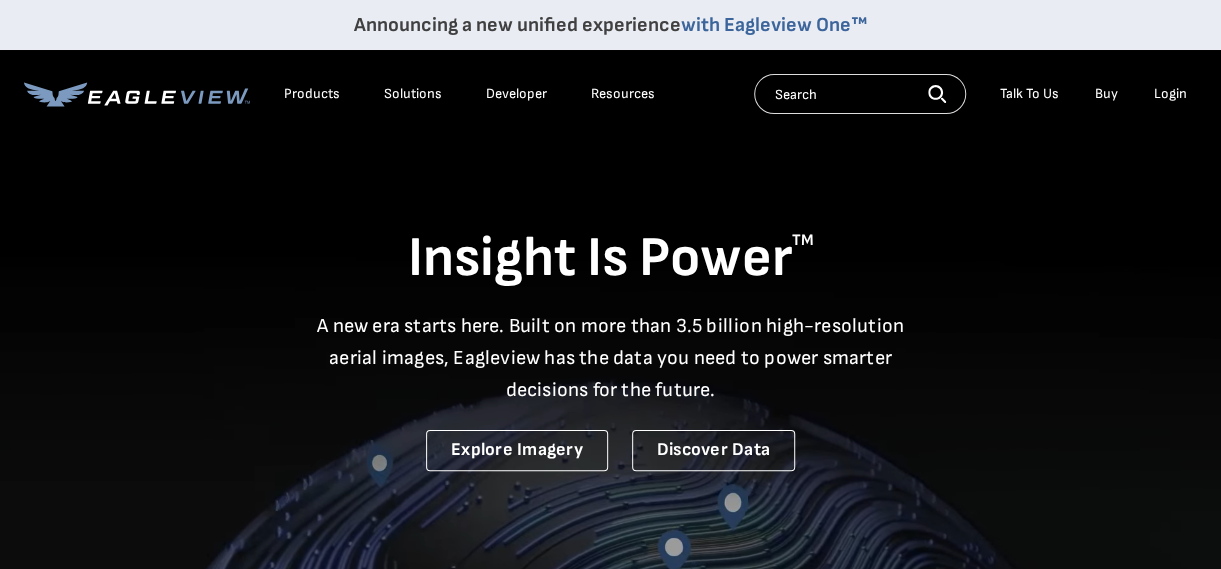 click on "Login" at bounding box center (1170, 94) 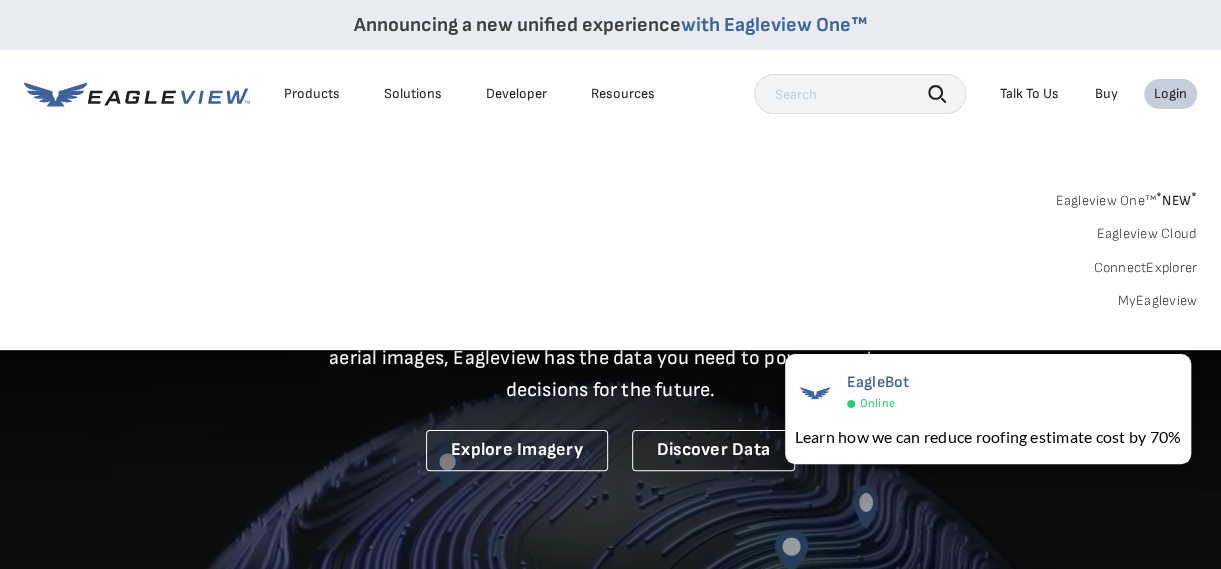 click on "Login" at bounding box center [1170, 94] 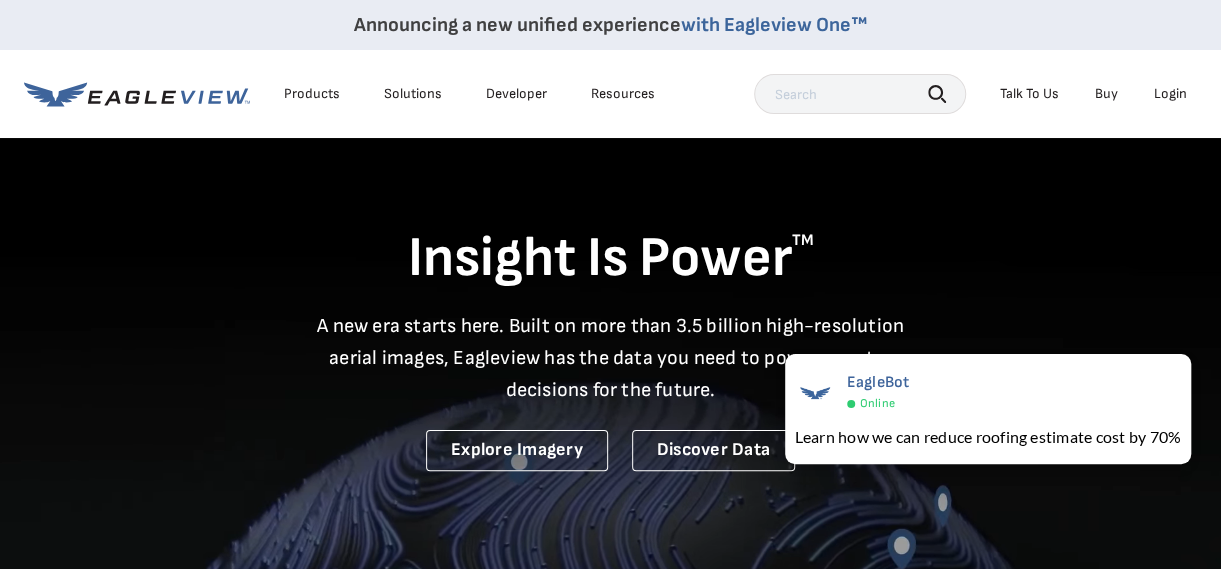 click on "Login" at bounding box center (1170, 94) 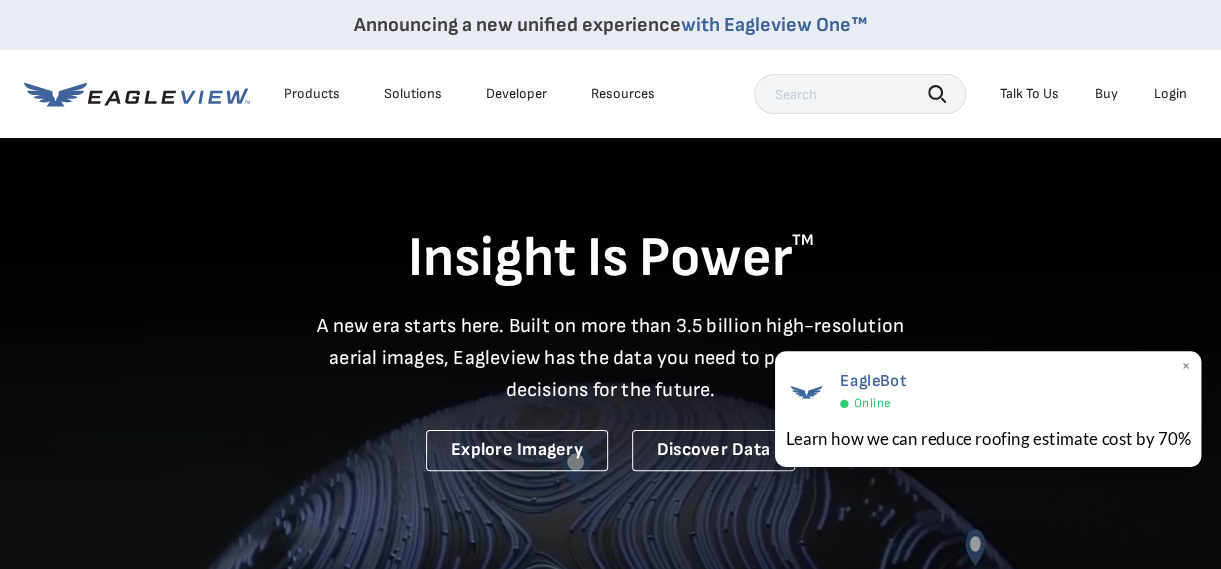 click on "EagleBot Online" at bounding box center (988, 390) 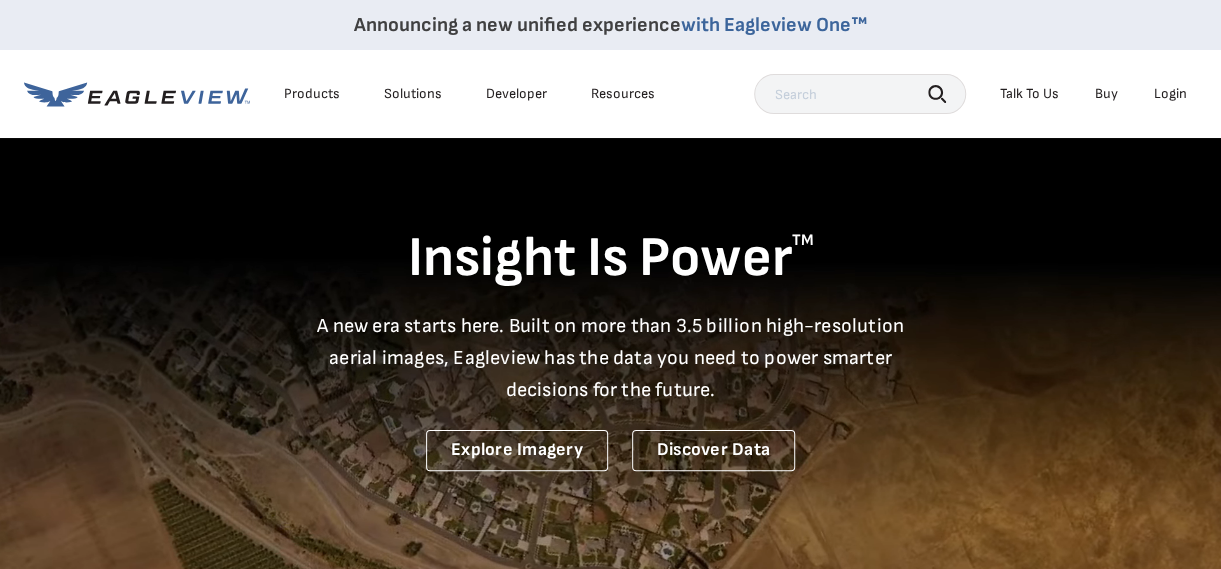 click on "Login" at bounding box center [1170, 94] 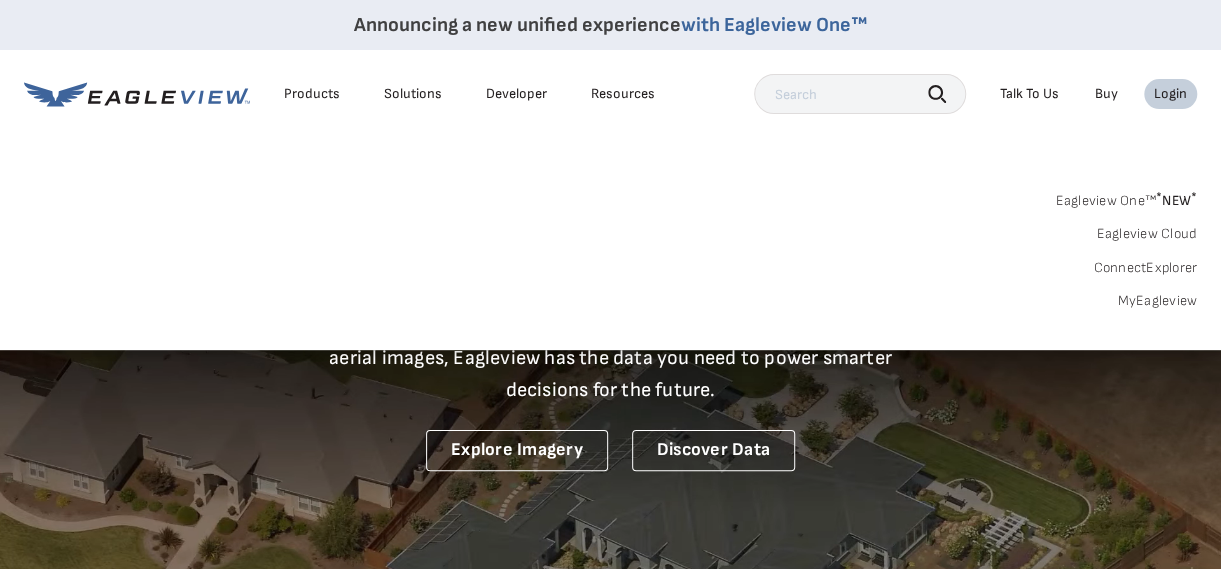 click on "Eagleview One™  * NEW *" at bounding box center [1126, 197] 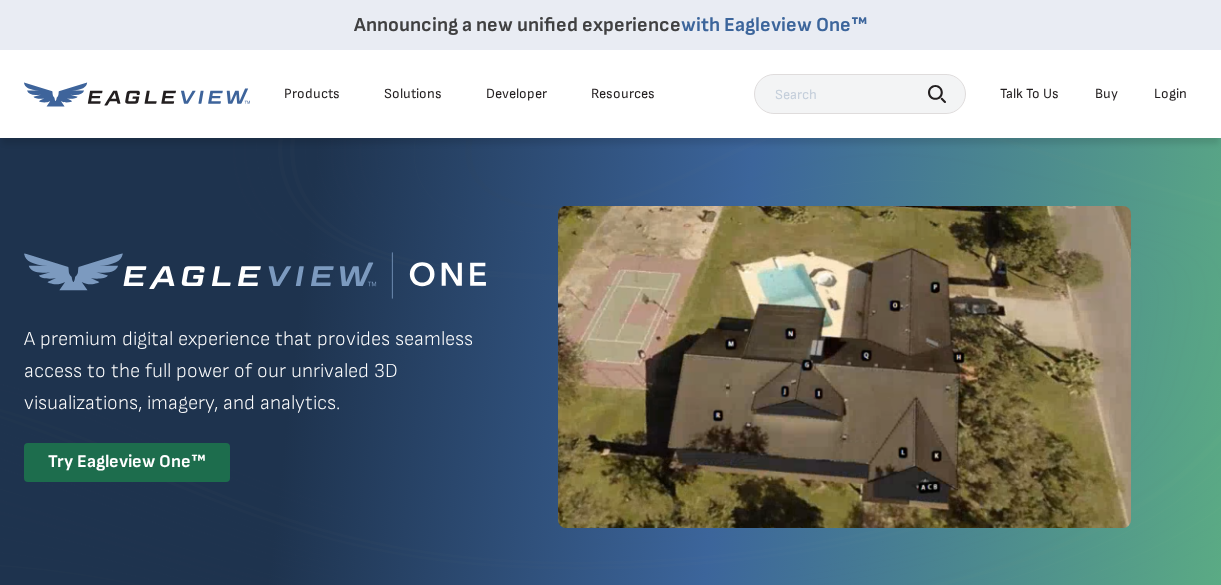 scroll, scrollTop: 0, scrollLeft: 0, axis: both 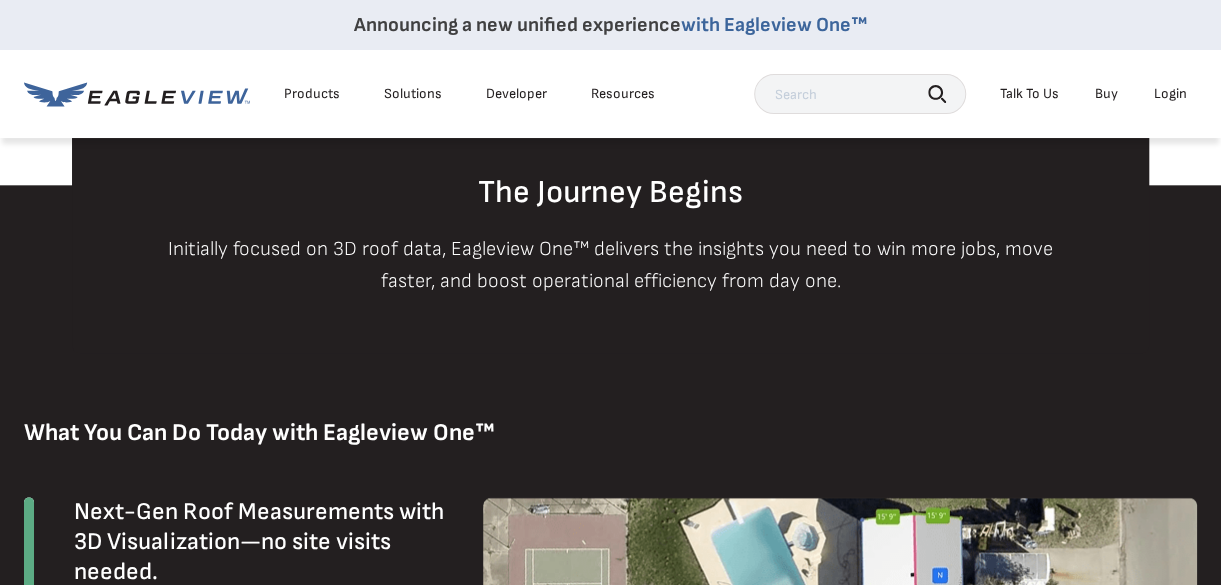 click on "Login" at bounding box center (1170, 94) 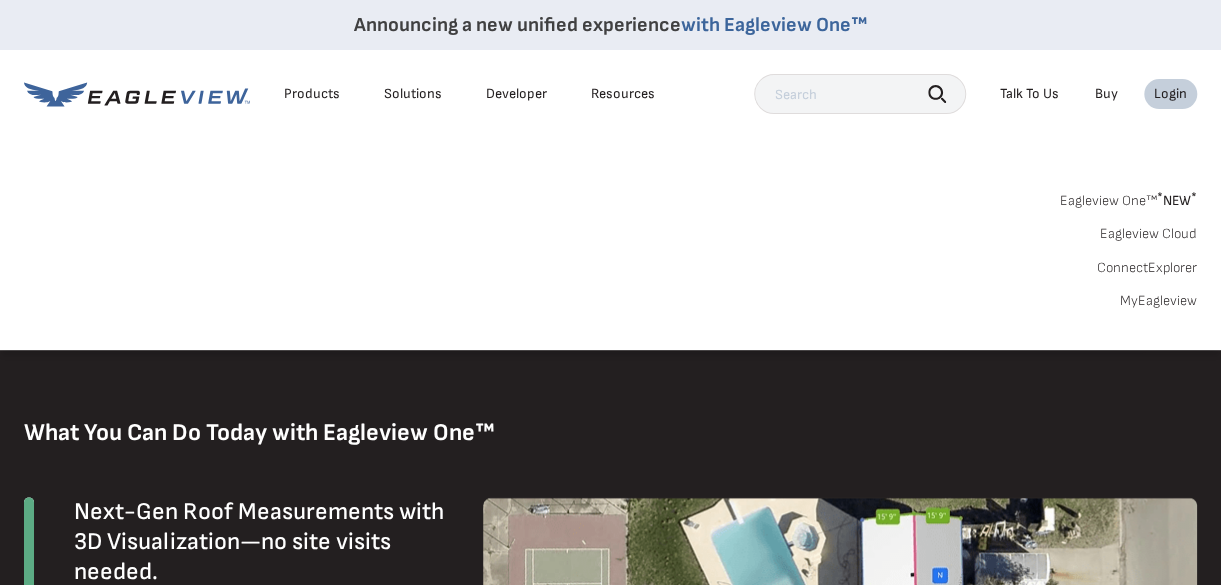 click on "Buy" at bounding box center (1106, 94) 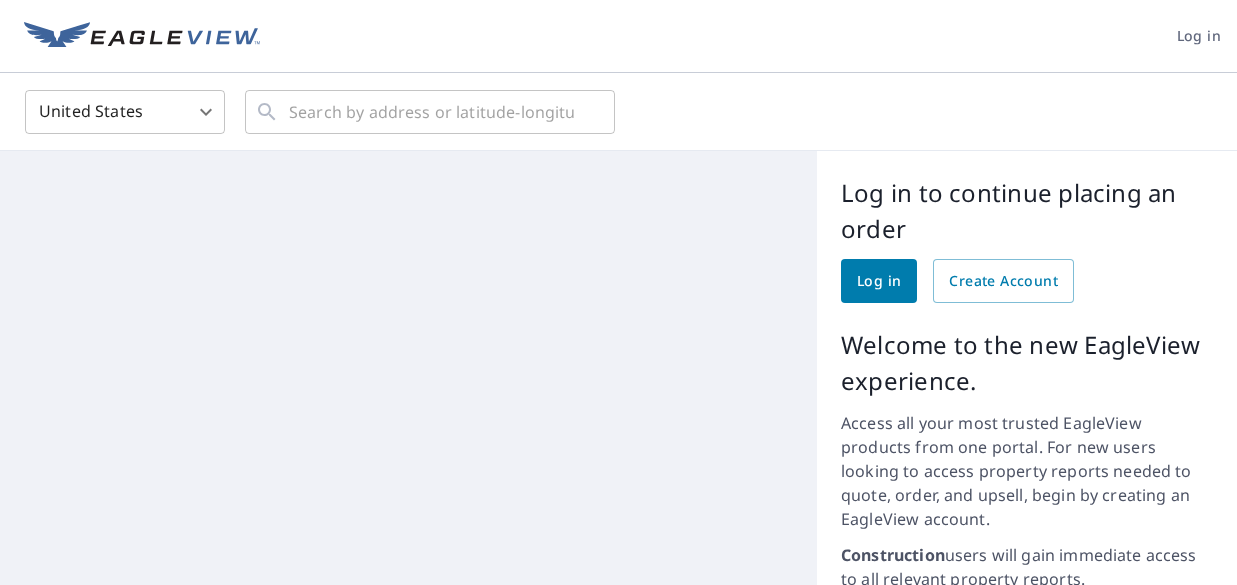 scroll, scrollTop: 0, scrollLeft: 0, axis: both 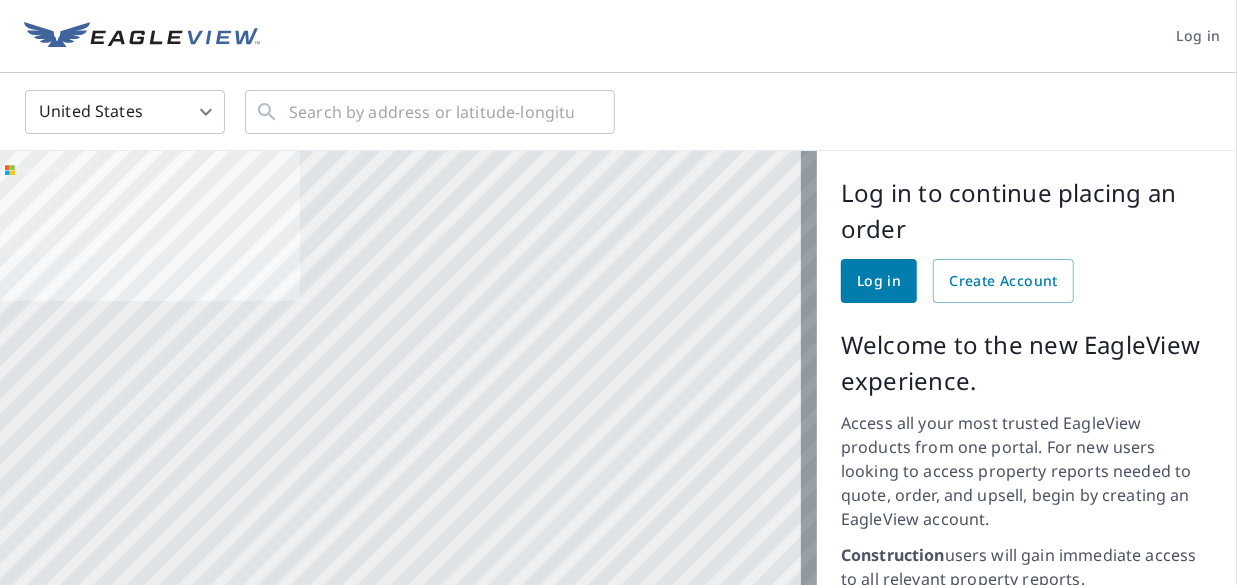 click on "Log in" at bounding box center (879, 281) 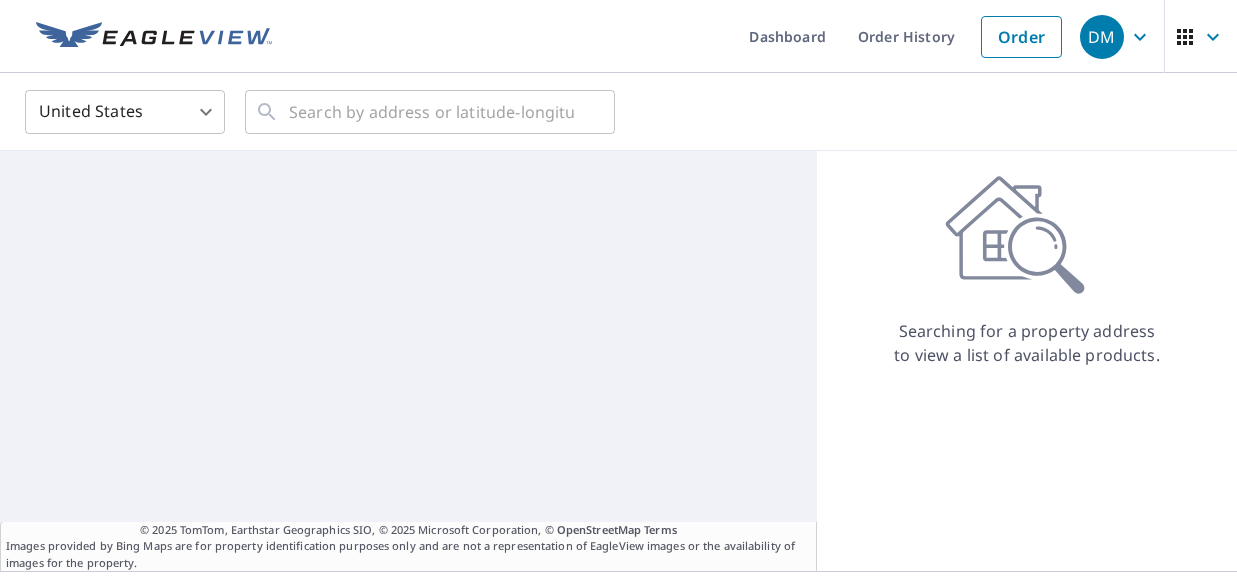 scroll, scrollTop: 0, scrollLeft: 0, axis: both 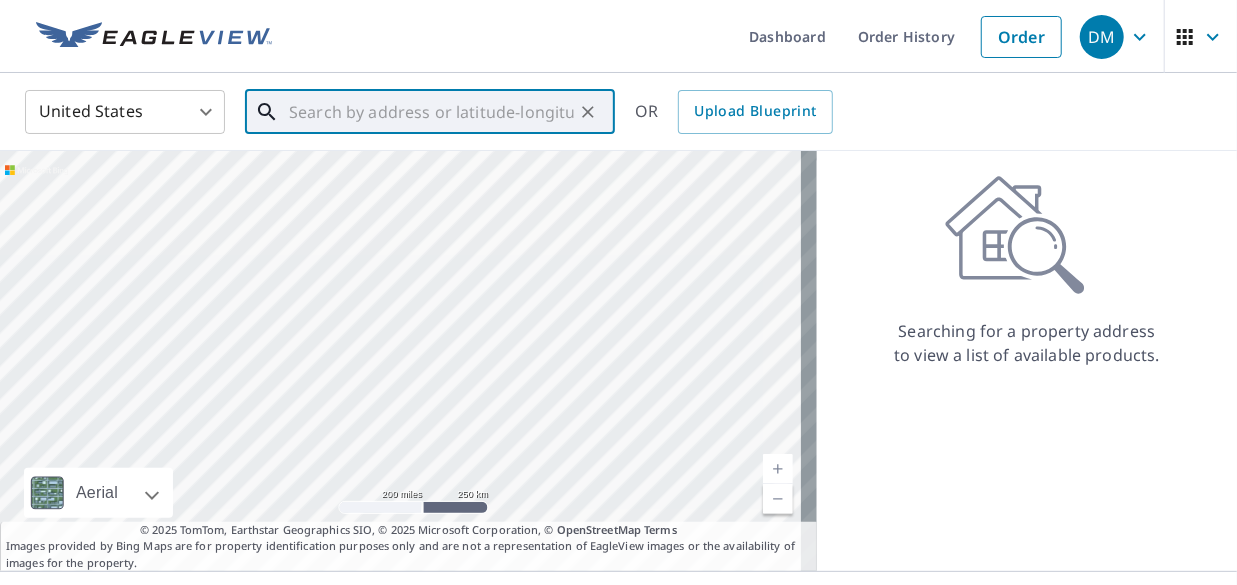 click at bounding box center [431, 112] 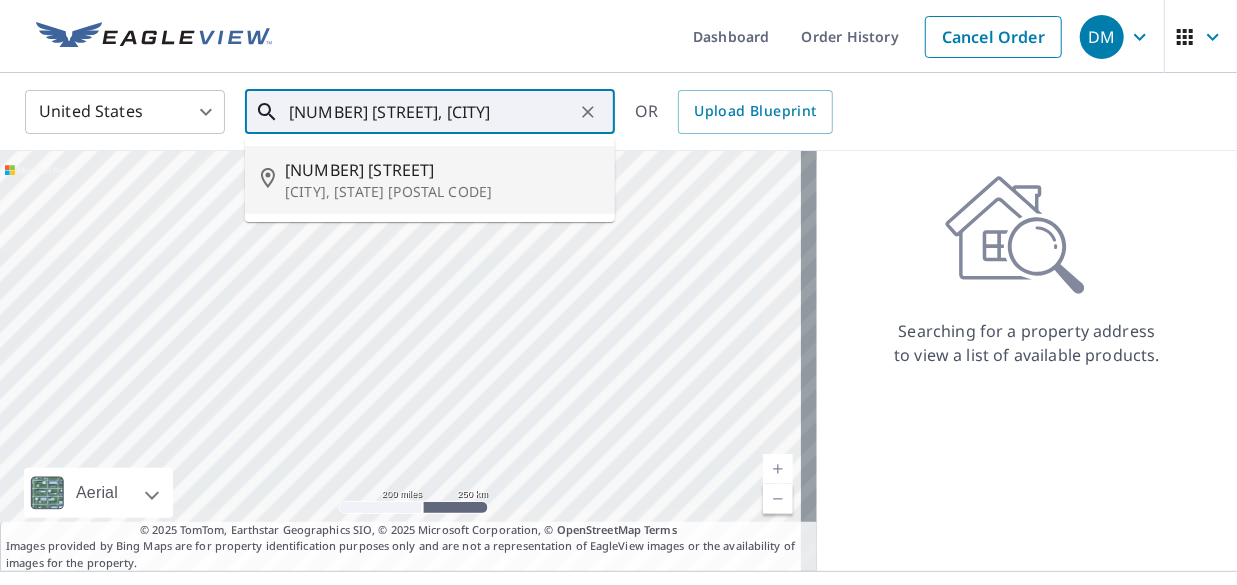 click on "[CITY], [STATE] [POSTAL CODE]" at bounding box center [442, 192] 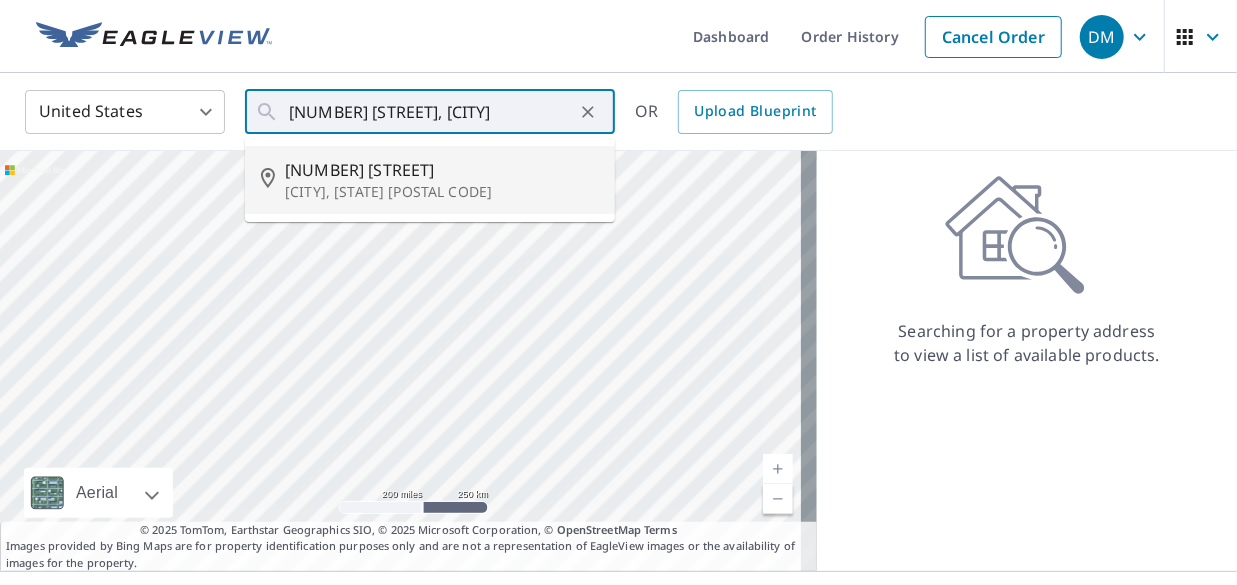 type on "[NUMBER] [STREET], [CITY], [STATE] [POSTAL CODE]" 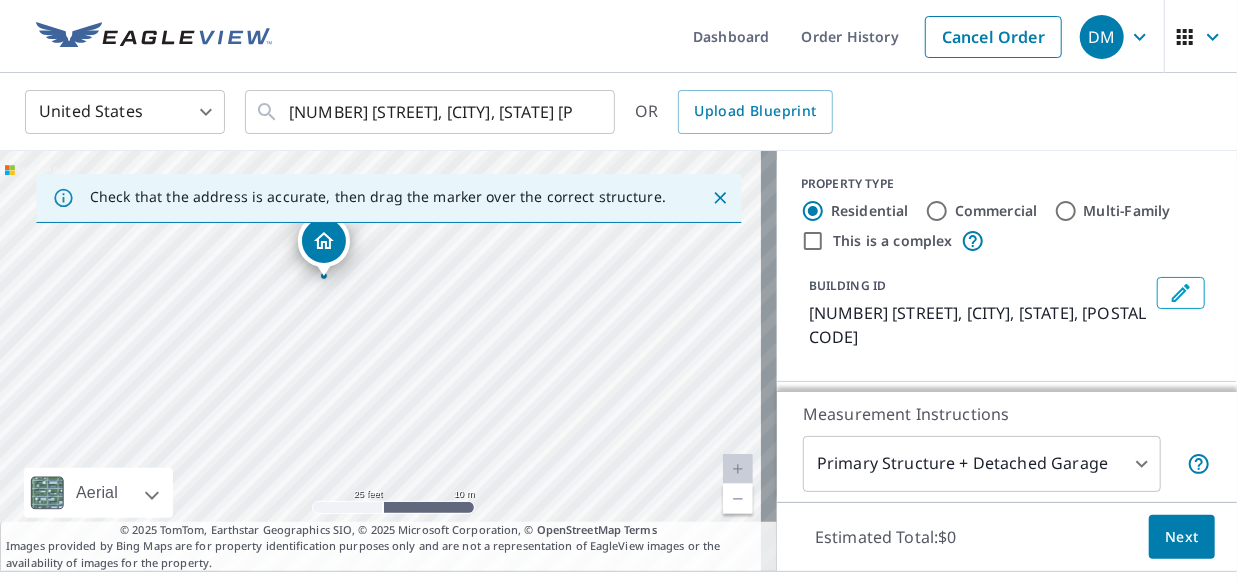 drag, startPoint x: 404, startPoint y: 348, endPoint x: 473, endPoint y: 355, distance: 69.354164 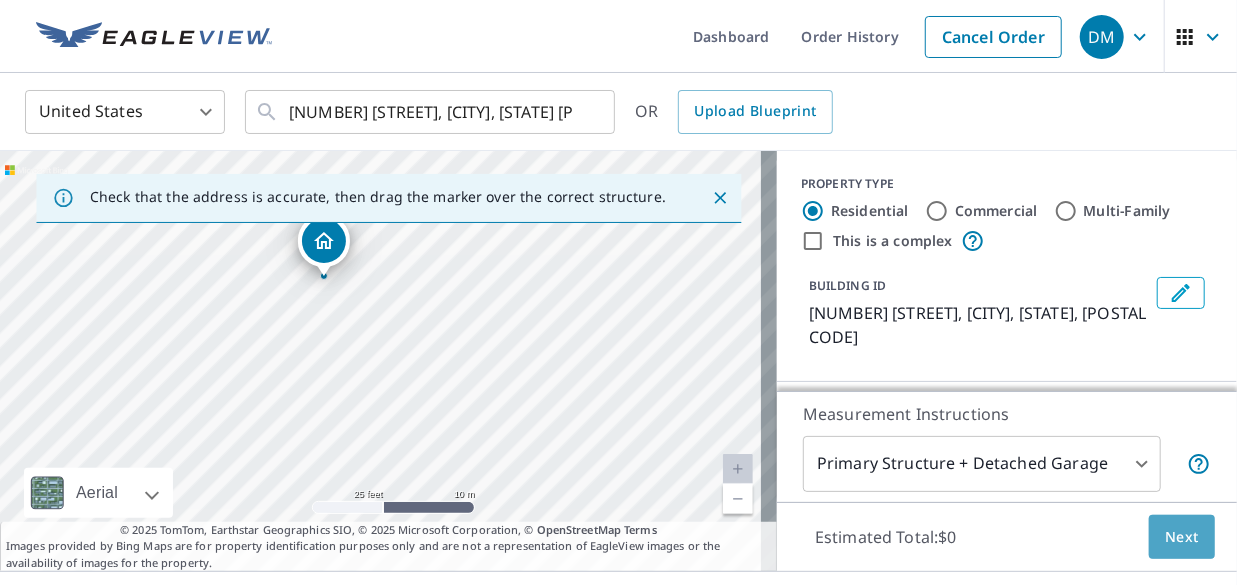 click on "Next" at bounding box center [1182, 537] 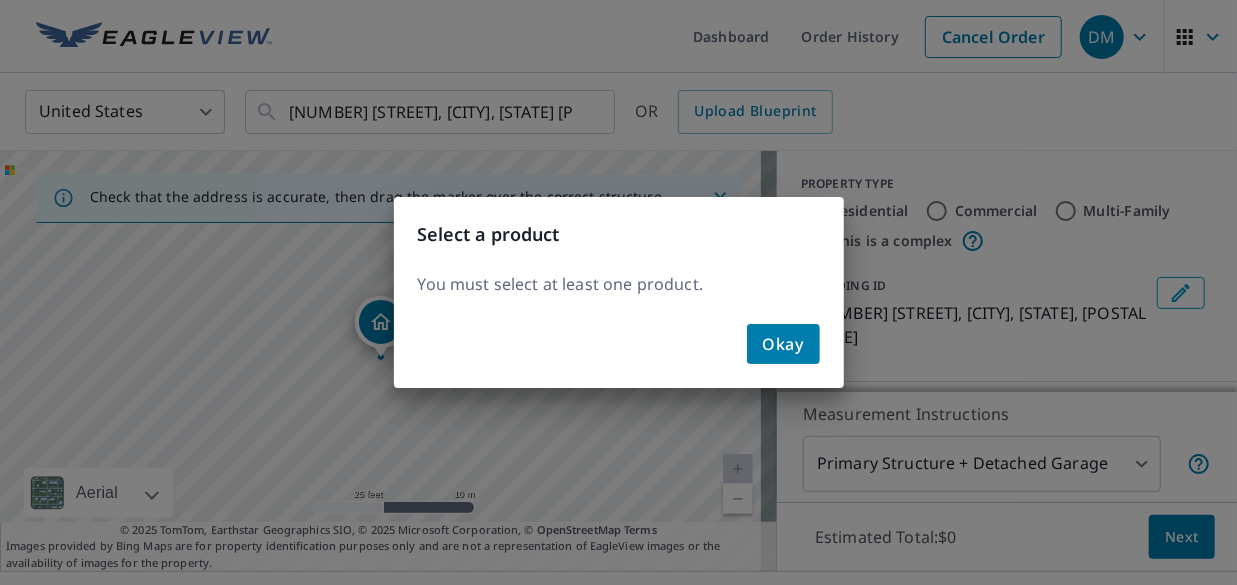 click on "Okay" 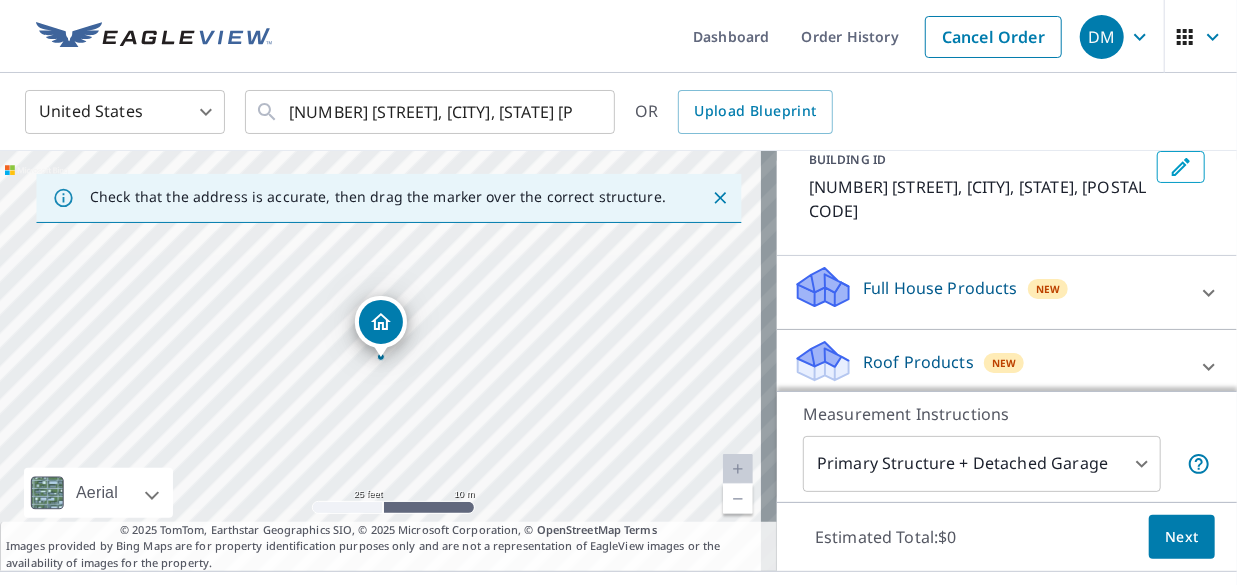 scroll, scrollTop: 261, scrollLeft: 0, axis: vertical 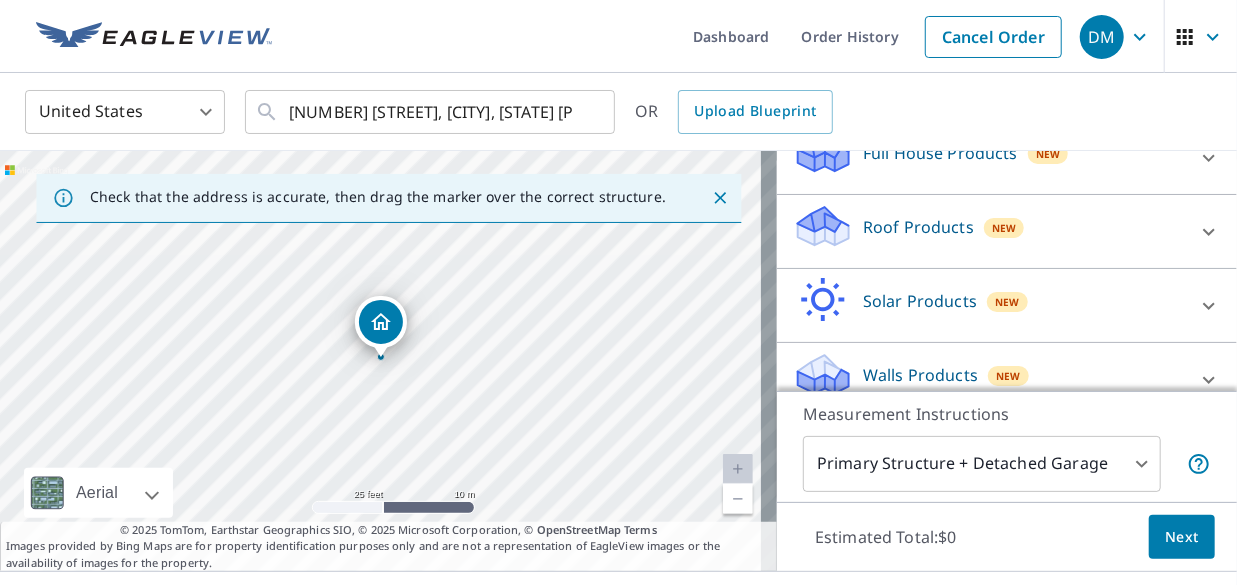 click on "Roof Products" at bounding box center [918, 227] 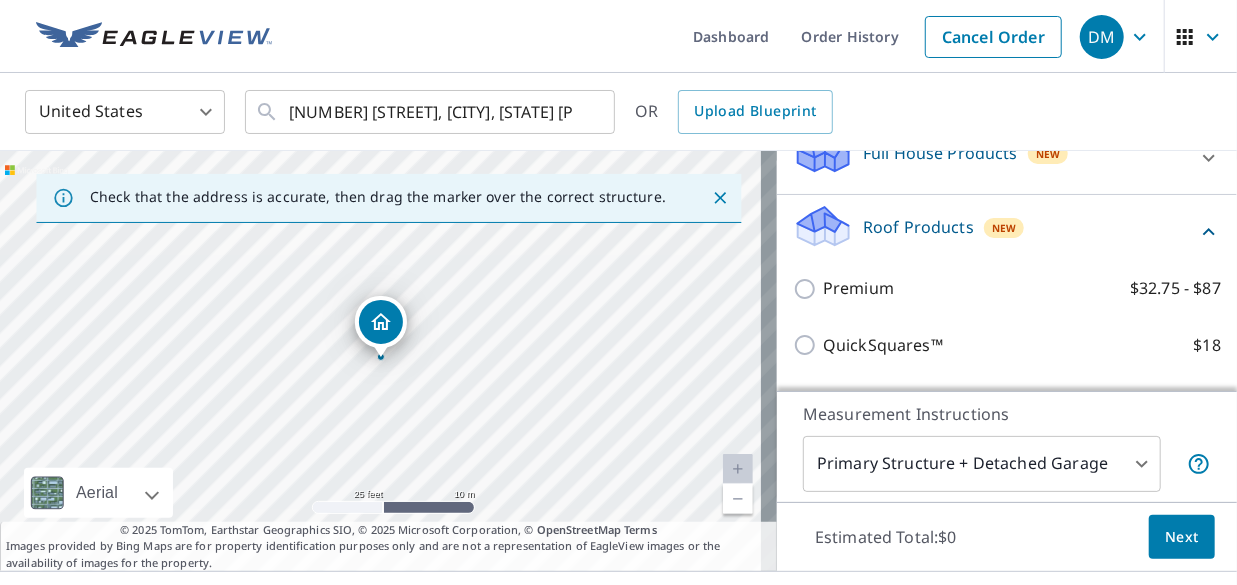 scroll, scrollTop: 361, scrollLeft: 0, axis: vertical 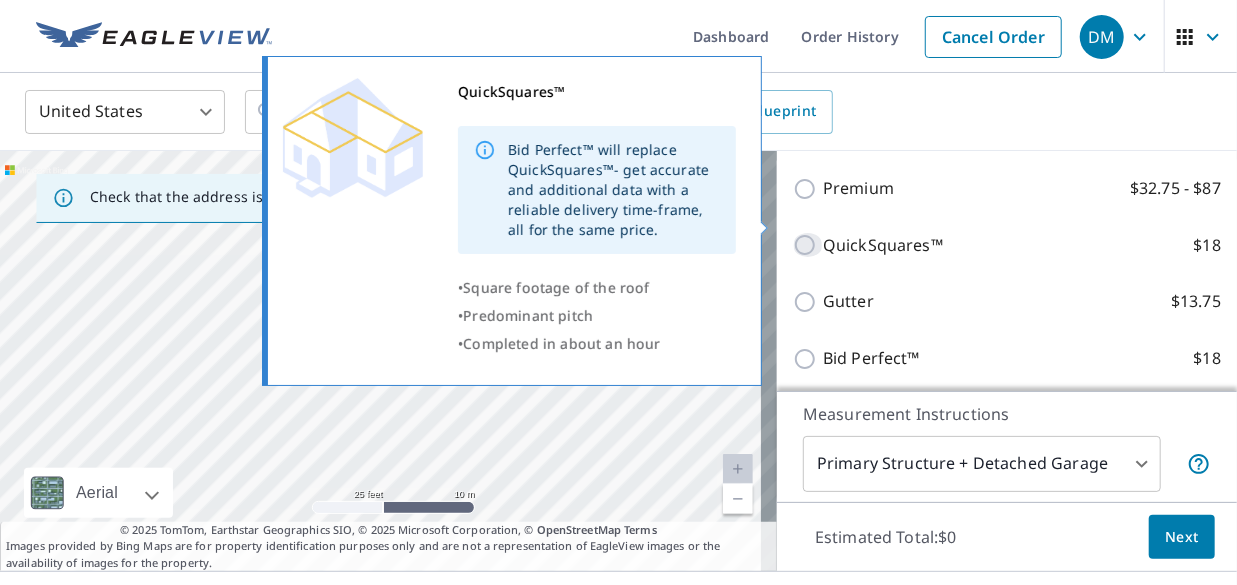 click on "QuickSquares™ $18" at bounding box center [808, 245] 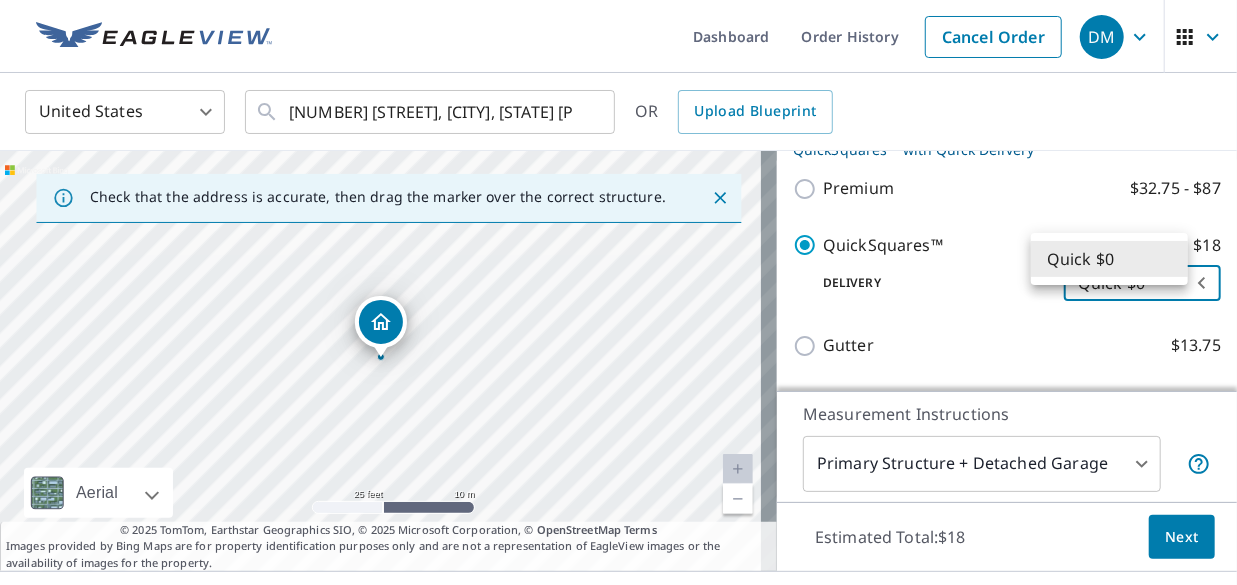 click on "DM DM
Dashboard Order History Cancel Order DM United States US ​ [NUMBER] [STREET] [CITY], [STATE] [POSTAL CODE] ​ OR Upload Blueprint Check that the address is accurate, then drag the marker over the correct structure. [NUMBER] [STREET] [CITY], [STATE] [POSTAL CODE] Aerial Road A standard road map Aerial A detailed look from above Labels Labels 25 feet 10 m © 2025 TomTom, © Vexcel Imaging, © 2025 Microsoft Corporation,  © OpenStreetMap Terms © 2025 TomTom, Earthstar Geographics SIO, © 2025 Microsoft Corporation, ©   OpenStreetMap   Terms Images provided by Bing Maps are for property identification purposes only and are not a representation of EagleView images or the availability of images for the property. PROPERTY TYPE Residential Commercial Multi-Family This is a complex BUILDING ID [NUMBER] [STREET], [CITY], [STATE], [POSTAL CODE] Full House Products New Full House™ $105 Roof Products New QuickSquares™ with Quick Delivery Premium $32.75 - $87 QuickSquares™ $18 Delivery Quick $0 45 ​ Gutter $13.75 Bid Perfect™ $18 New 1" at bounding box center (618, 292) 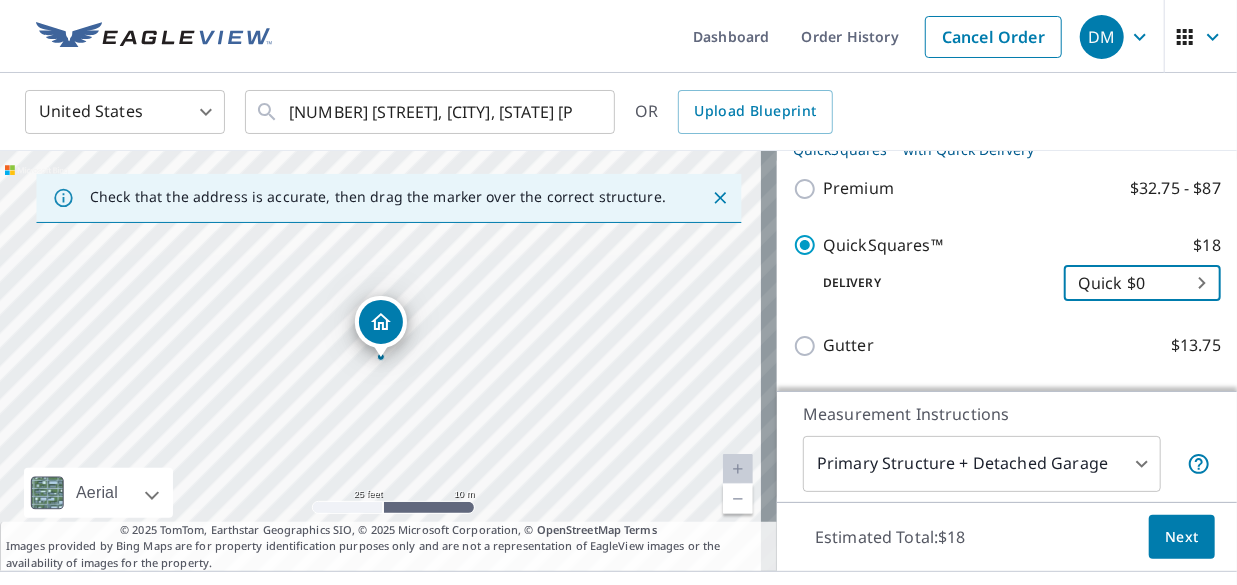 click on "Next" at bounding box center (1182, 537) 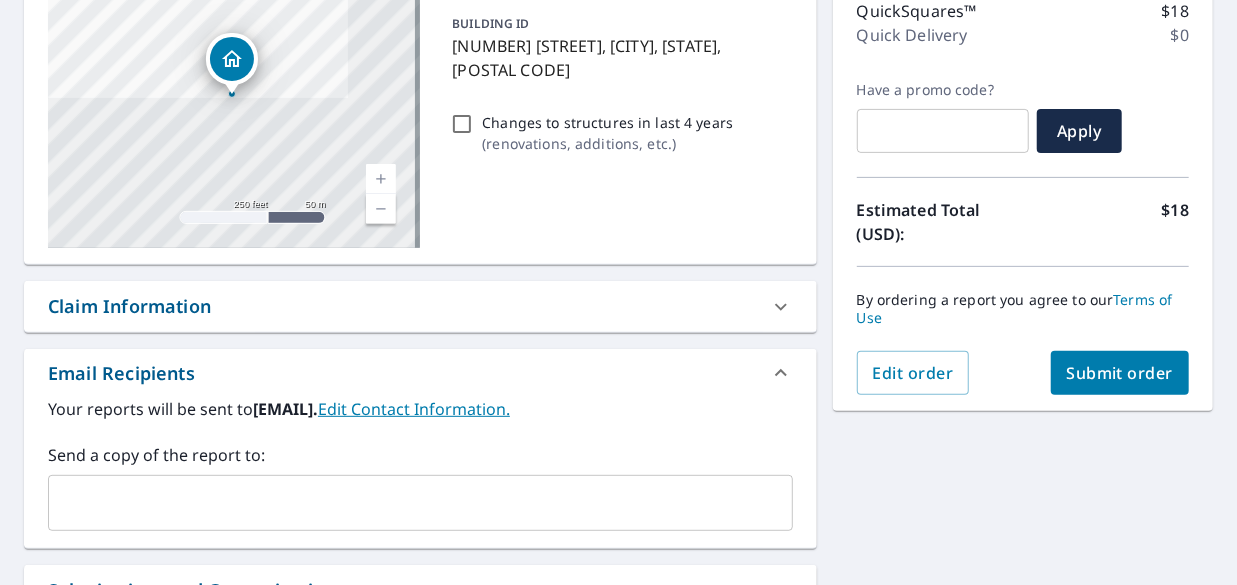scroll, scrollTop: 300, scrollLeft: 0, axis: vertical 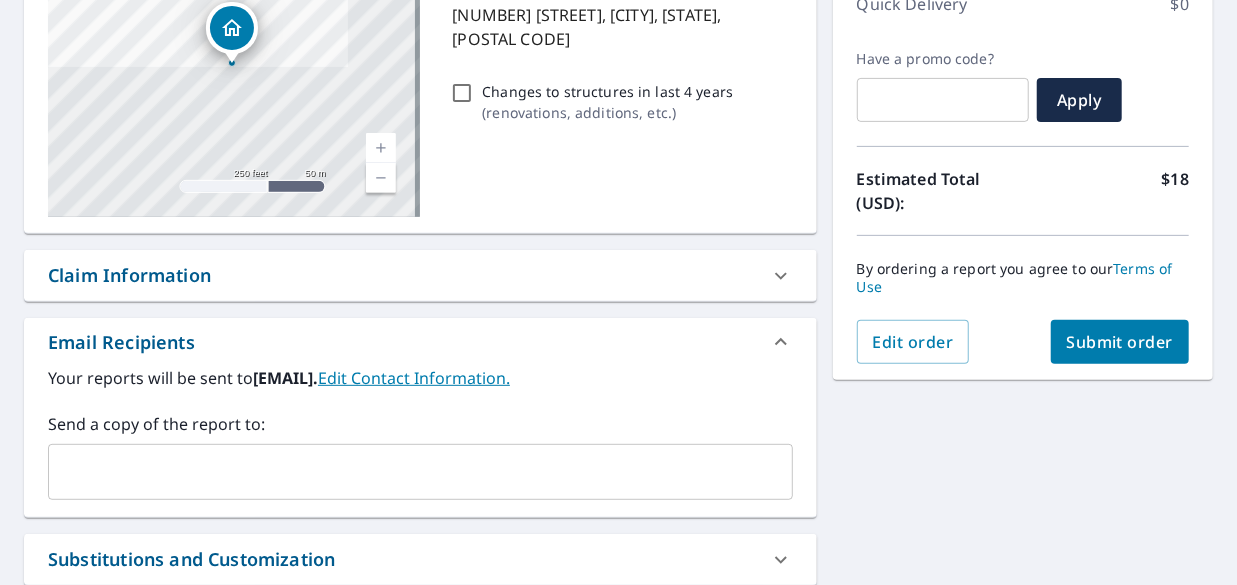 click on "Submit order" at bounding box center (1120, 342) 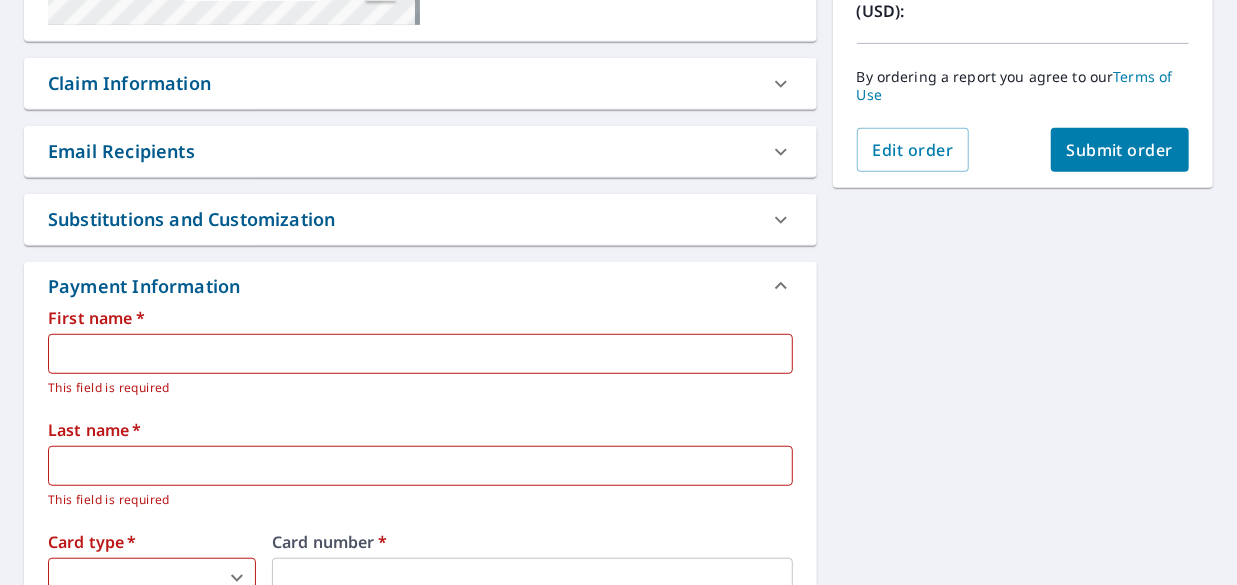 scroll, scrollTop: 500, scrollLeft: 0, axis: vertical 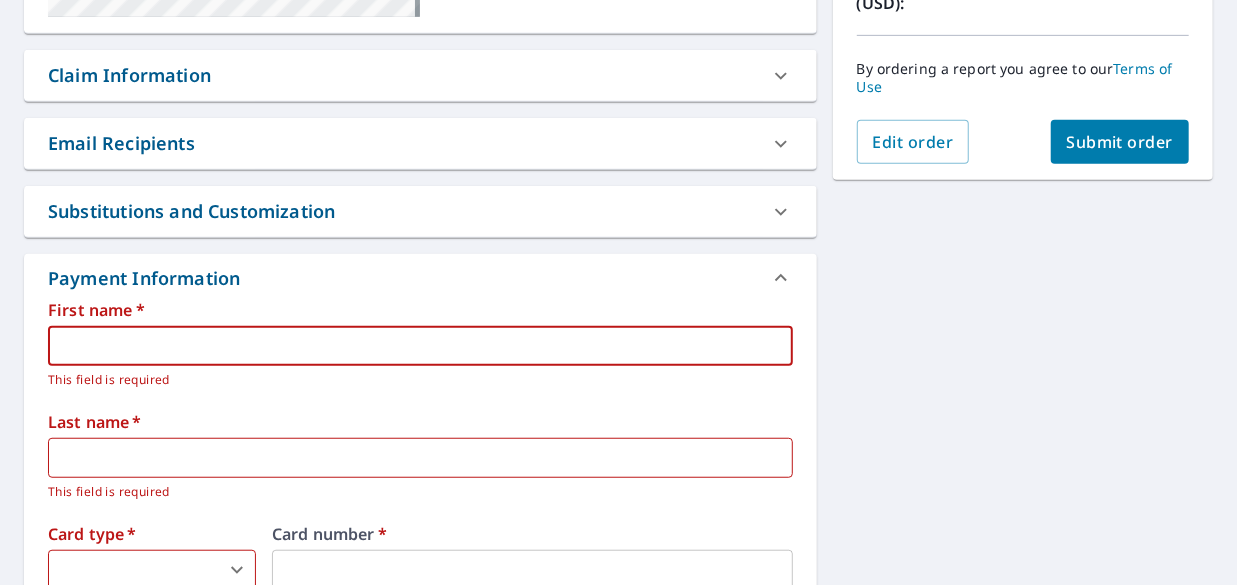 click at bounding box center (420, 346) 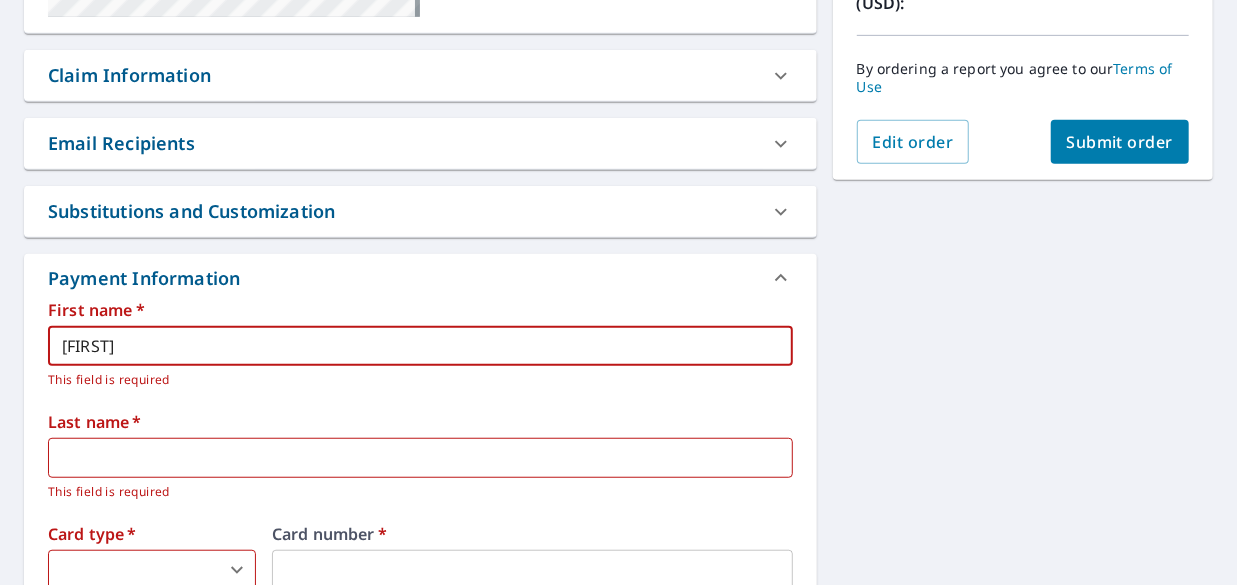 type on "[FIRST]" 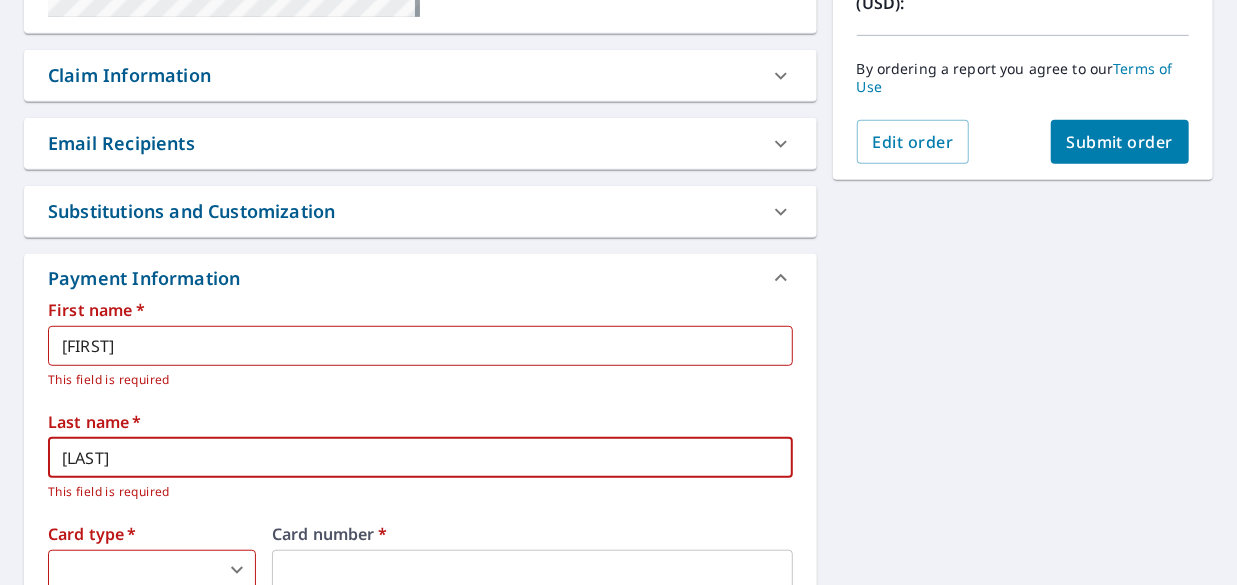 type on "[LAST]" 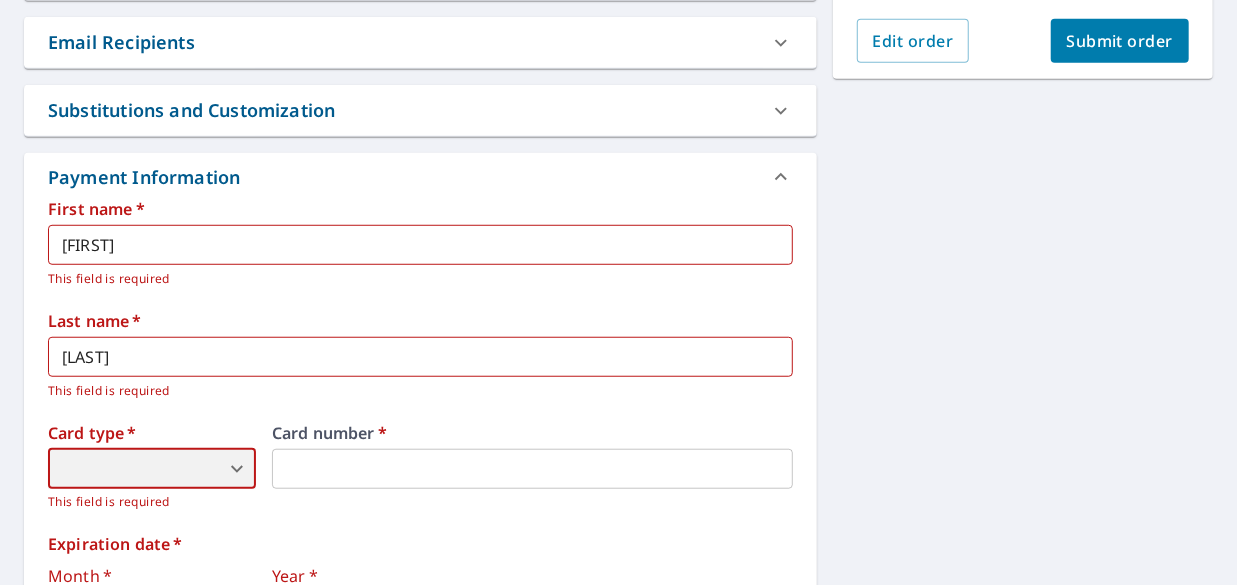 scroll, scrollTop: 803, scrollLeft: 0, axis: vertical 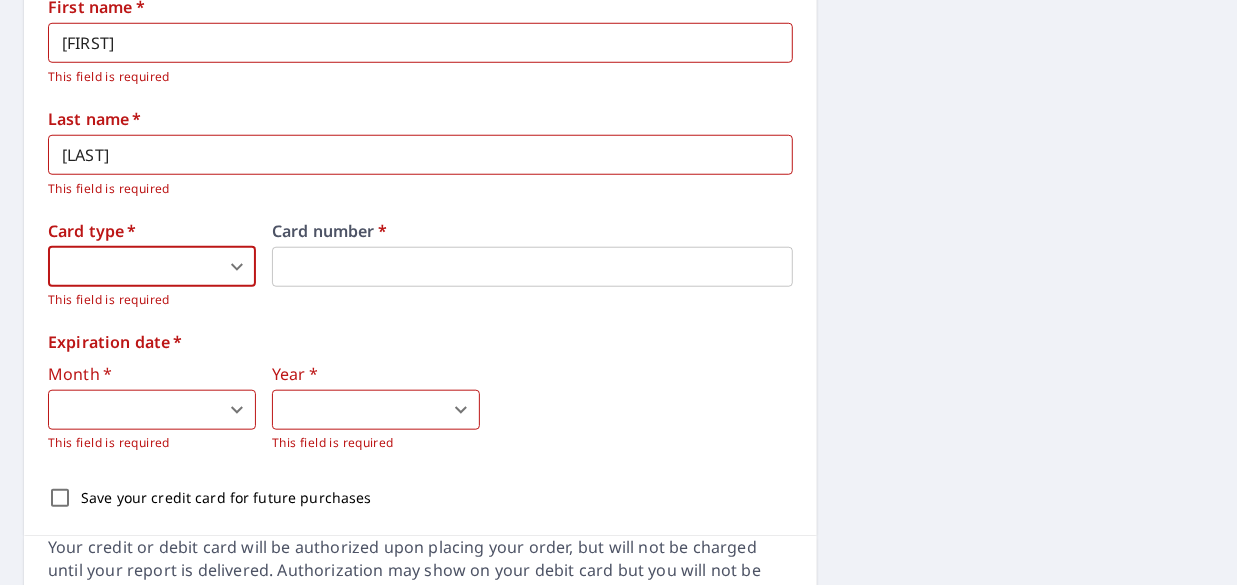 click on "DM DM
Dashboard Order History Cancel Order DM Dashboard / Finalize Order Finalize Order [NUMBER] [STREET] [CITY], [STATE], [POSTAL CODE] Aerial Road A standard road map Aerial A detailed look from above Labels Labels 500 feet 100 m © 2025 TomTom, © Vexcel Imaging, © 2025 Microsoft Corporation,  © OpenStreetMap Terms PROPERTY TYPE Residential BUILDING ID [NUMBER] [STREET], [CITY], [STATE], [POSTAL CODE] Changes to structures in last 4 years ( renovations, additions, etc. ) Claim Information Claim number ​ Claim information ​ PO number ​ Date of loss ​ Cat ID ​ Email Recipients Your reports will be sent to  [EMAIL].  Edit Contact Information. Send a copy of the report to: ​ Substitutions and Customization Additional Report Formats (Not available for all reports) DXF RXF XML Add-ons and custom cover page Property Owner Report Include custom cover page Payment Information First name   * [FIRST] ​ This field is required Last name   * [LAST] ​ This field is required Card type   * ​ 0 ​" at bounding box center (618, 292) 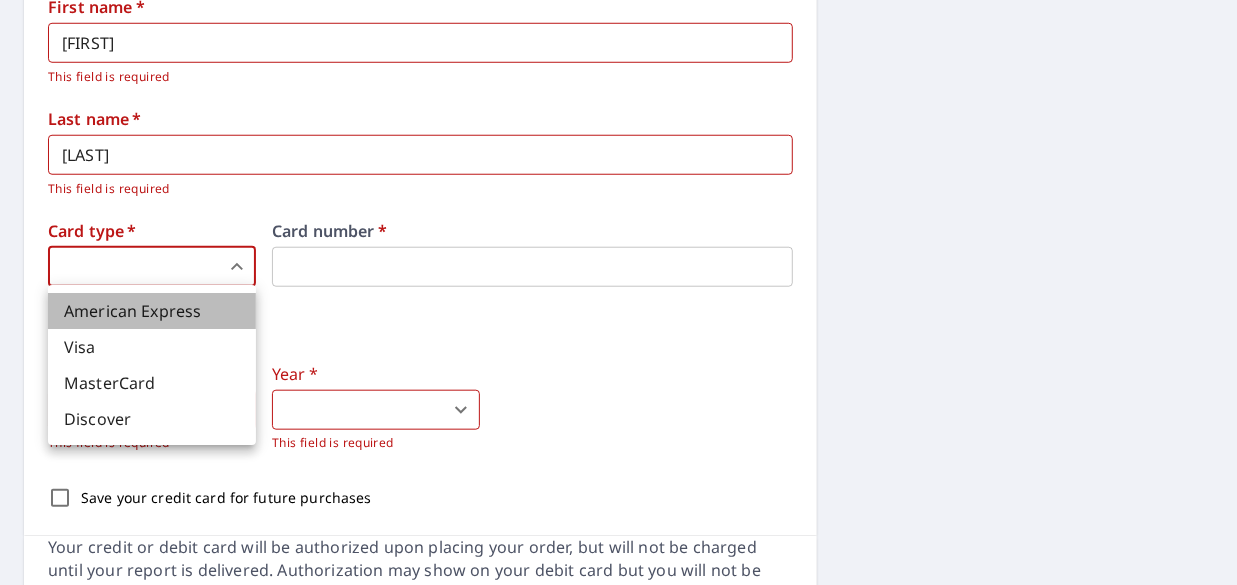 click on "American Express" at bounding box center [152, 311] 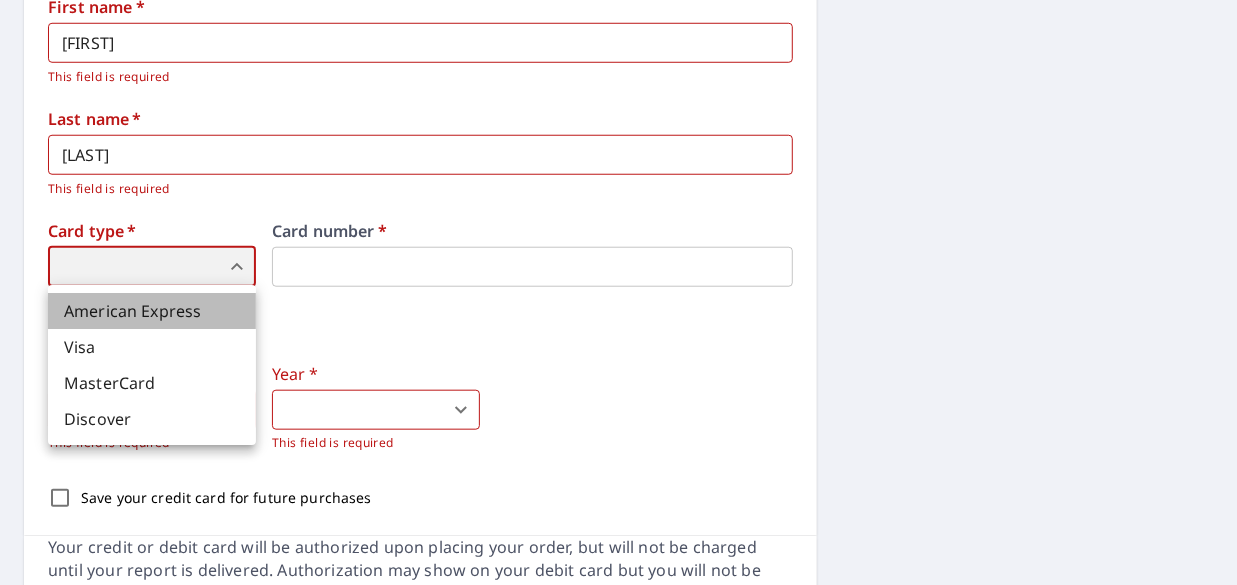 type on "1" 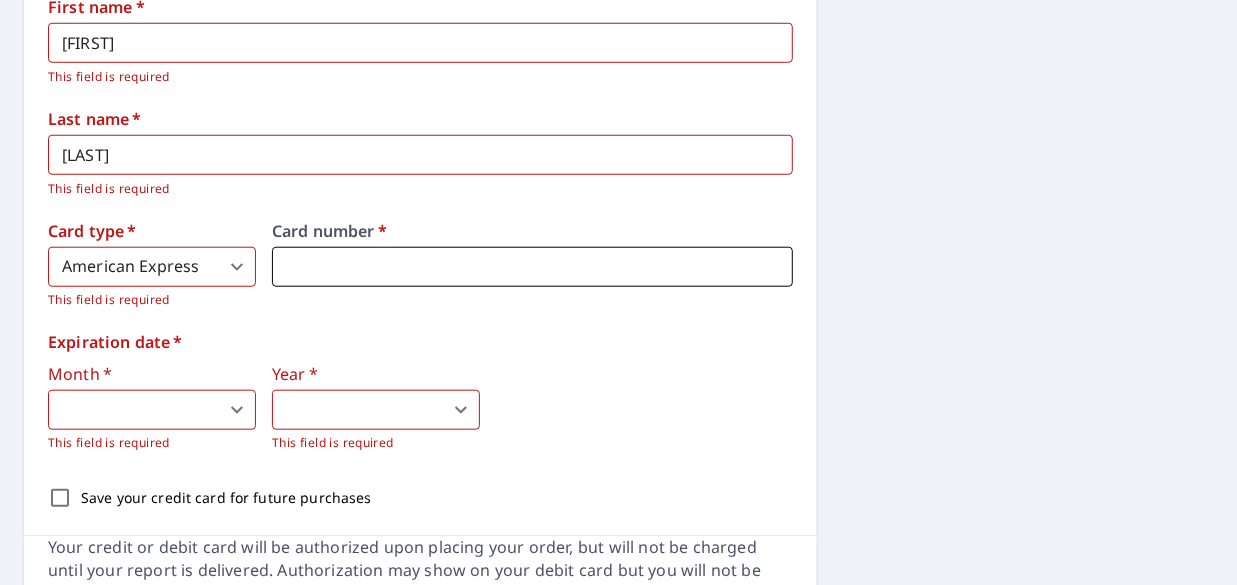 click at bounding box center [532, 267] 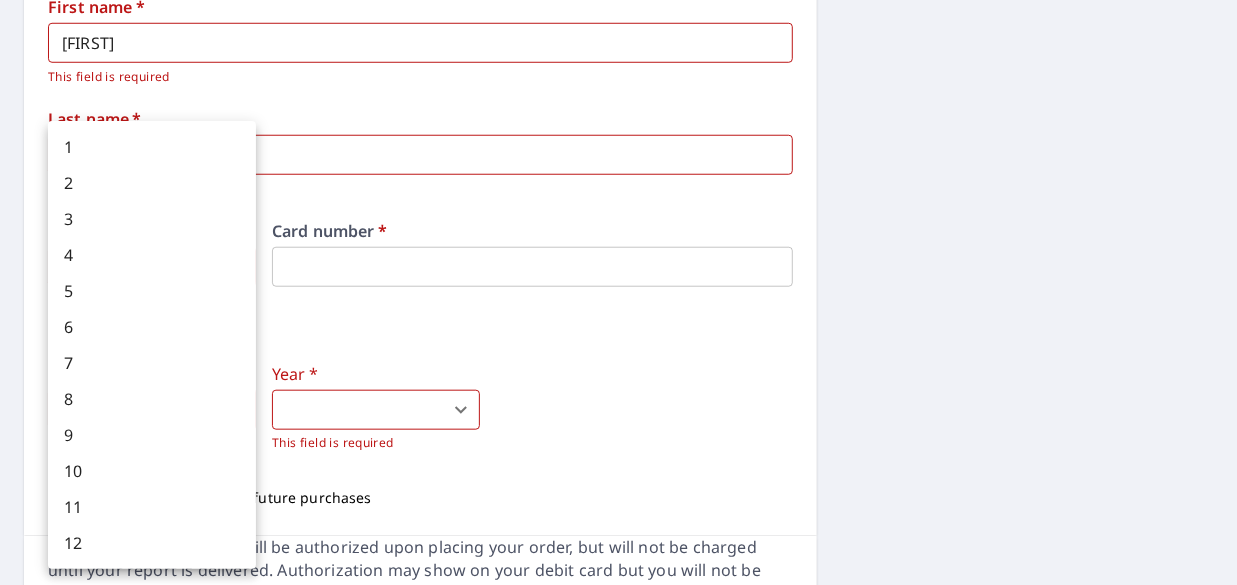 click on "DM DM
Dashboard Order History Cancel Order DM Dashboard / Finalize Order Finalize Order [NUMBER] [STREET] [CITY], [STATE], [POSTAL CODE] Aerial Road A standard road map Aerial A detailed look from above Labels Labels 500 feet 100 m © 2025 TomTom, © Vexcel Imaging, © 2025 Microsoft Corporation,  © OpenStreetMap Terms PROPERTY TYPE Residential BUILDING ID [NUMBER] [STREET], [CITY], [STATE], [POSTAL CODE] Changes to structures in last 4 years ( renovations, additions, etc. ) Claim Information Claim number ​ Claim information ​ PO number ​ Date of loss ​ Cat ID ​ Email Recipients Your reports will be sent to  [EMAIL].  Edit Contact Information. Send a copy of the report to: ​ Substitutions and Customization Additional Report Formats (Not available for all reports) DXF RXF XML Add-ons and custom cover page Property Owner Report Include custom cover page Payment Information First name   * [FIRST] ​ This field is required Last name   * [LAST] ​ This field is required Card type   * 1 ​" at bounding box center (618, 292) 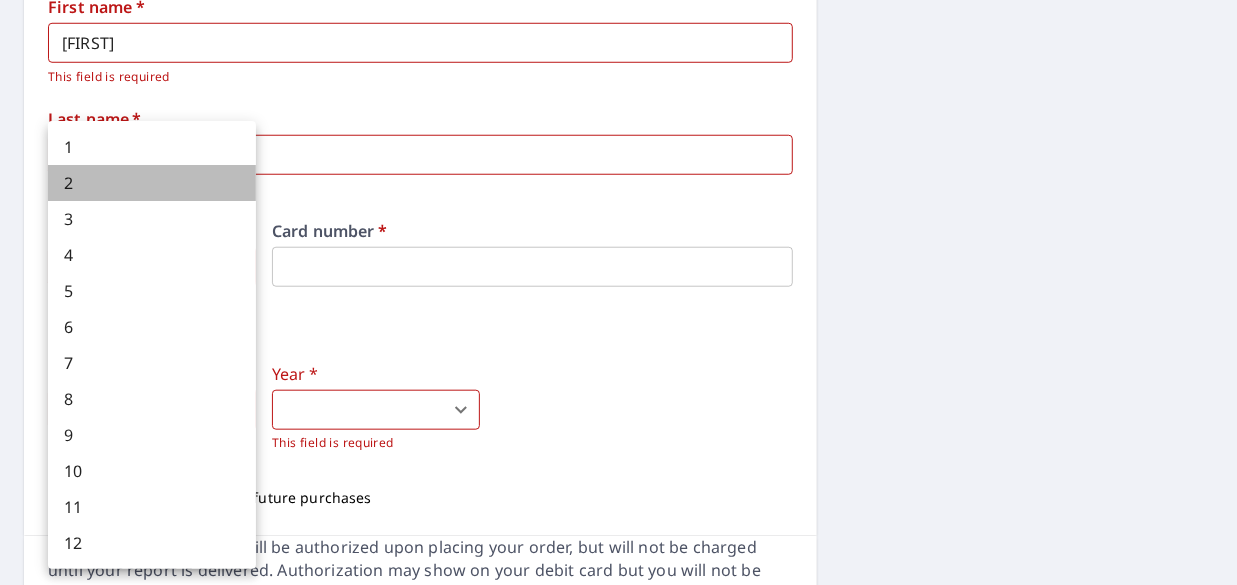 click on "2" at bounding box center (152, 183) 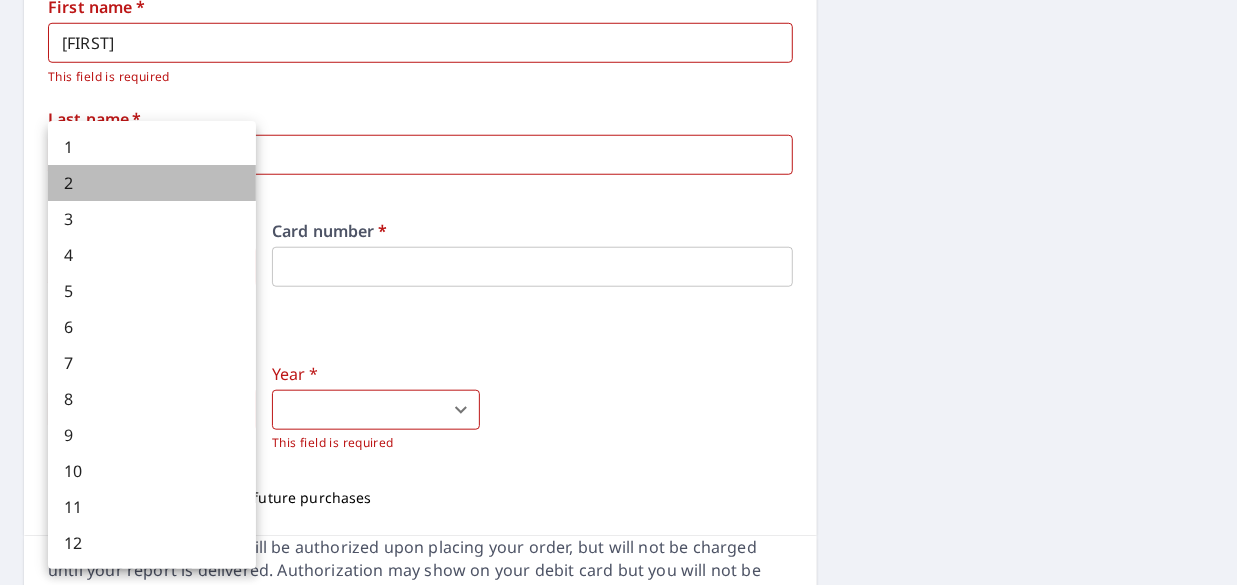 type on "2" 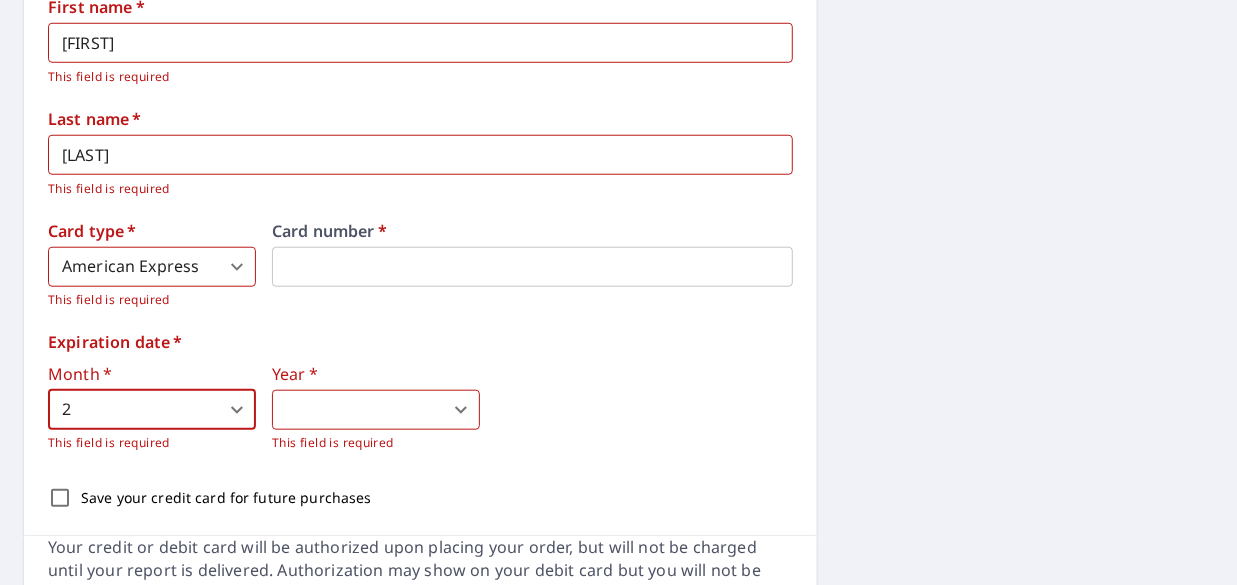 click on "DM DM
Dashboard Order History Cancel Order DM Dashboard / Finalize Order Finalize Order [NUMBER] [STREET] [CITY], [STATE], [POSTAL CODE] Aerial Road A standard road map Aerial A detailed look from above Labels Labels 500 feet 100 m © 2025 TomTom, © Vexcel Imaging, © 2025 Microsoft Corporation,  © OpenStreetMap Terms PROPERTY TYPE Residential BUILDING ID [NUMBER] [STREET], [CITY], [STATE], [POSTAL CODE] Changes to structures in last 4 years ( renovations, additions, etc. ) Claim Information Claim number ​ Claim information ​ PO number ​ Date of loss ​ Cat ID ​ Email Recipients Your reports will be sent to  [EMAIL].  Edit Contact Information. Send a copy of the report to: ​ Substitutions and Customization Additional Report Formats (Not available for all reports) DXF RXF XML Add-ons and custom cover page Property Owner Report Include custom cover page Payment Information First name   * [FIRST] ​ This field is required Last name   * [LAST] ​ This field is required Card type   * 1 ​" at bounding box center (618, 292) 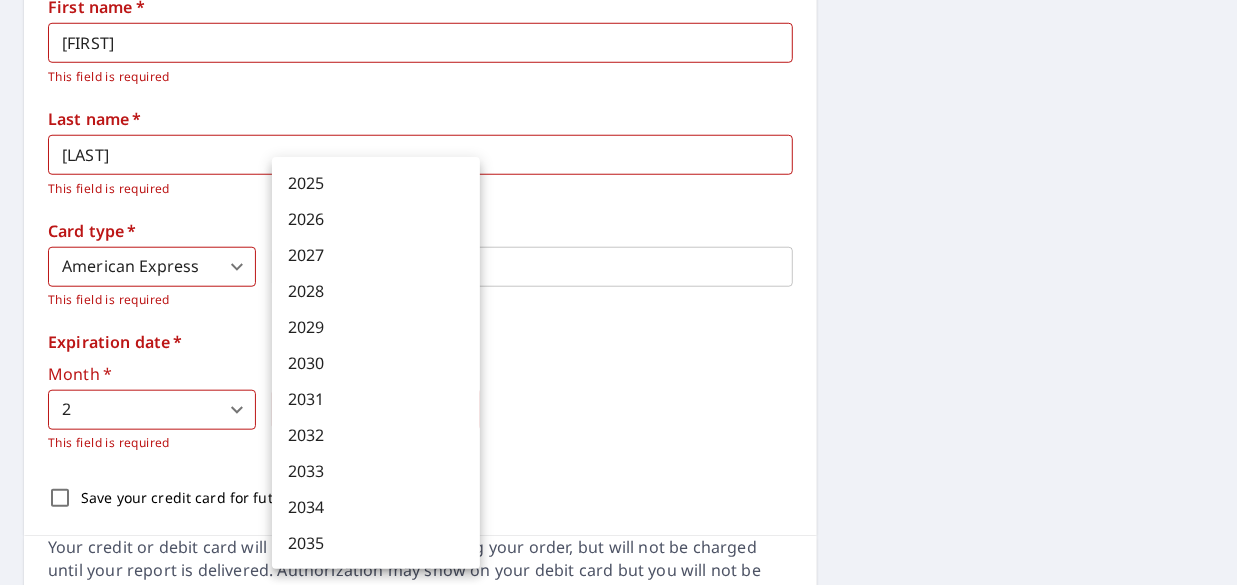 click on "2028" at bounding box center [376, 291] 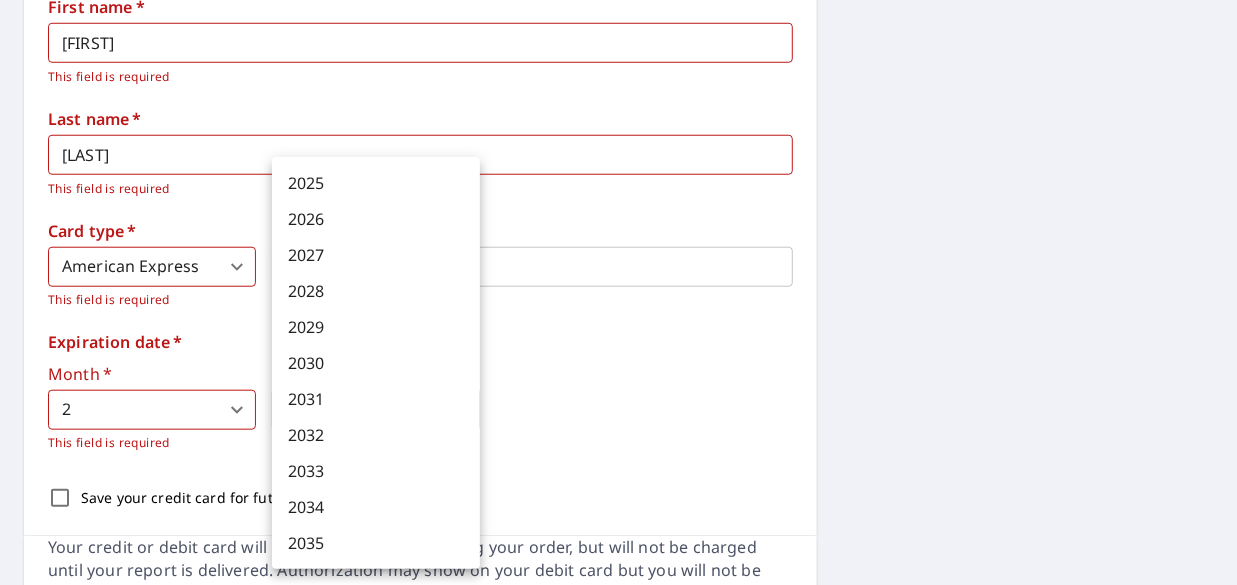 type on "2028" 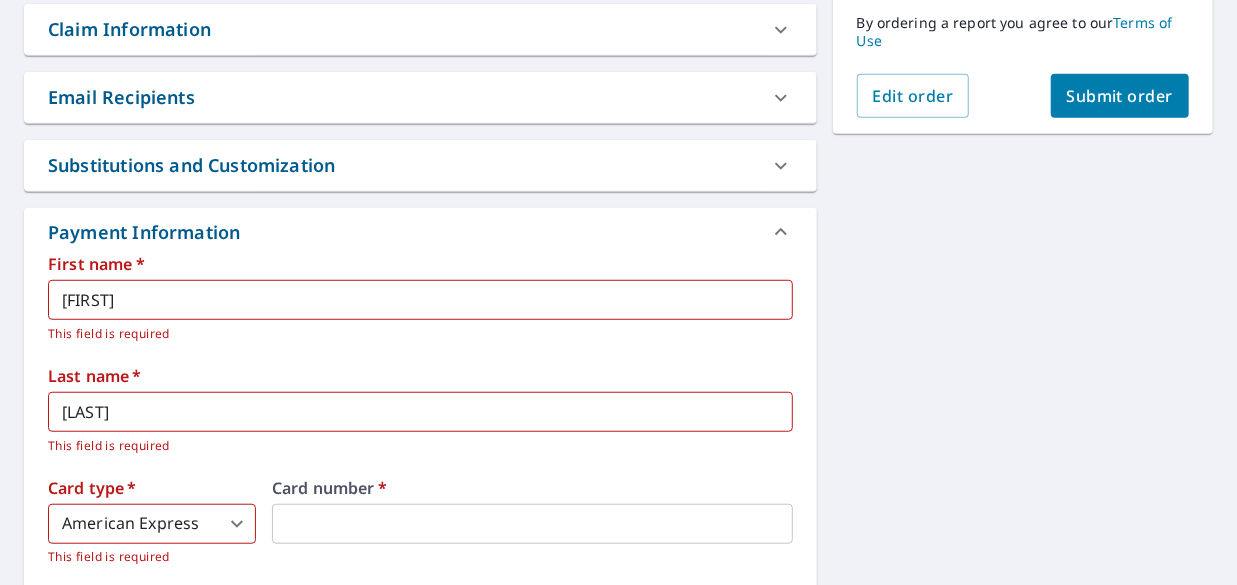 scroll, scrollTop: 418, scrollLeft: 0, axis: vertical 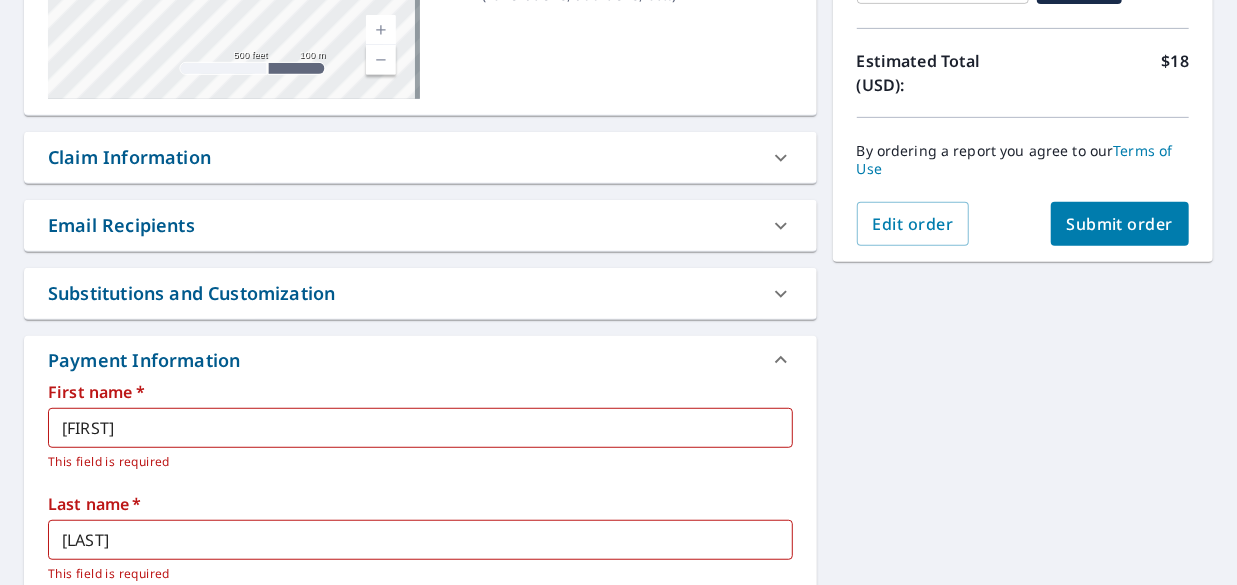 click on "Submit order" at bounding box center [1120, 224] 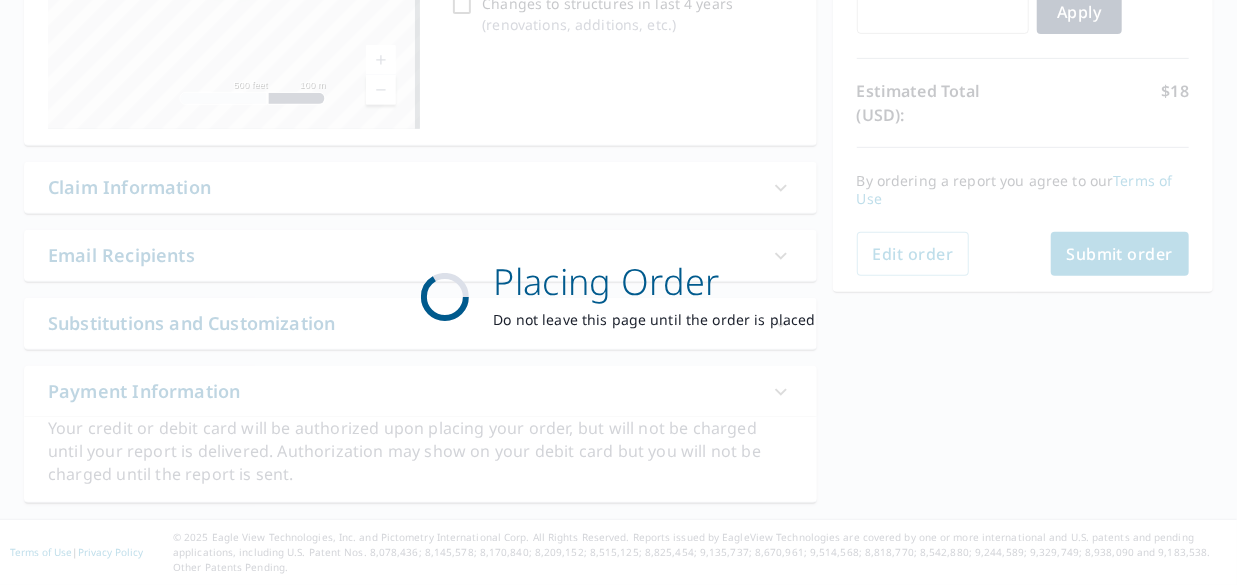 scroll, scrollTop: 385, scrollLeft: 0, axis: vertical 